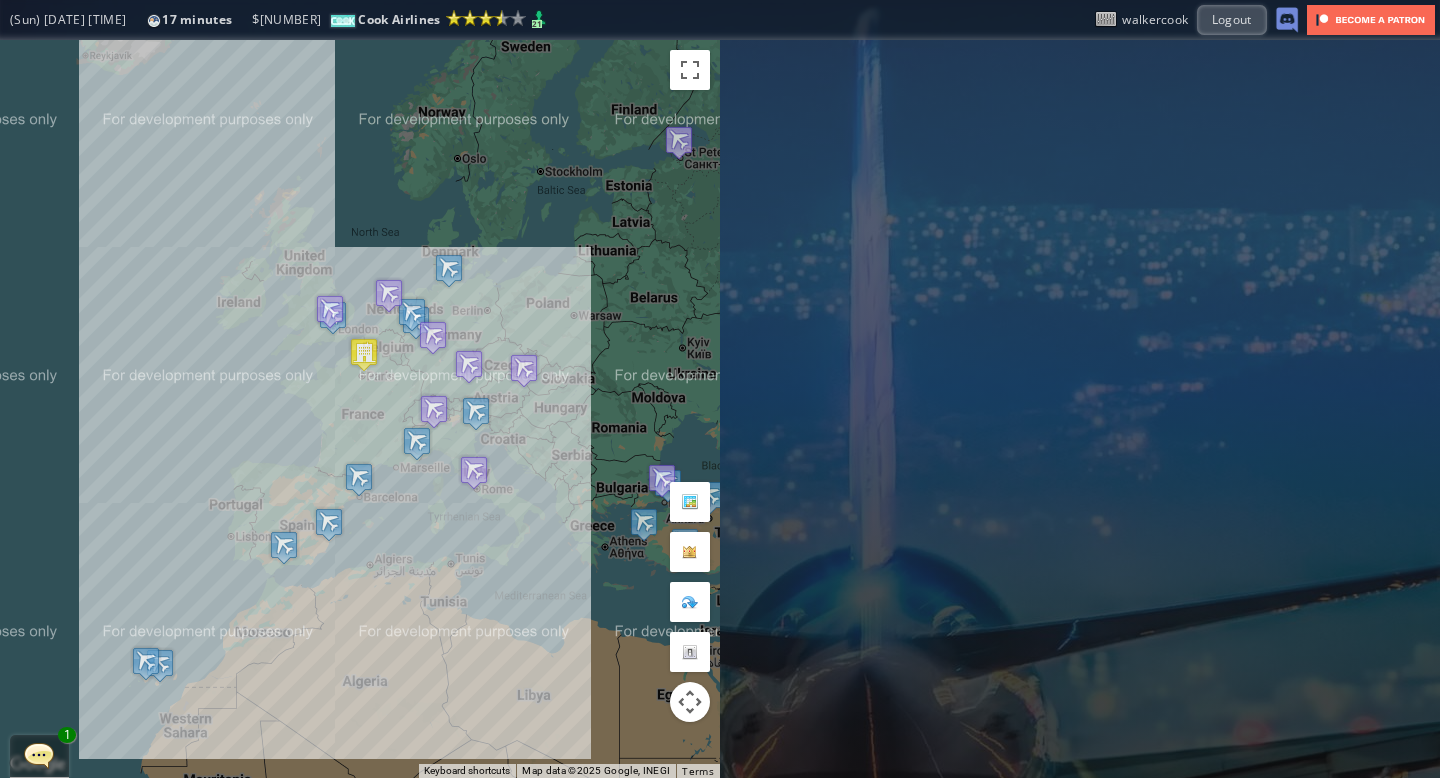 scroll, scrollTop: 0, scrollLeft: 0, axis: both 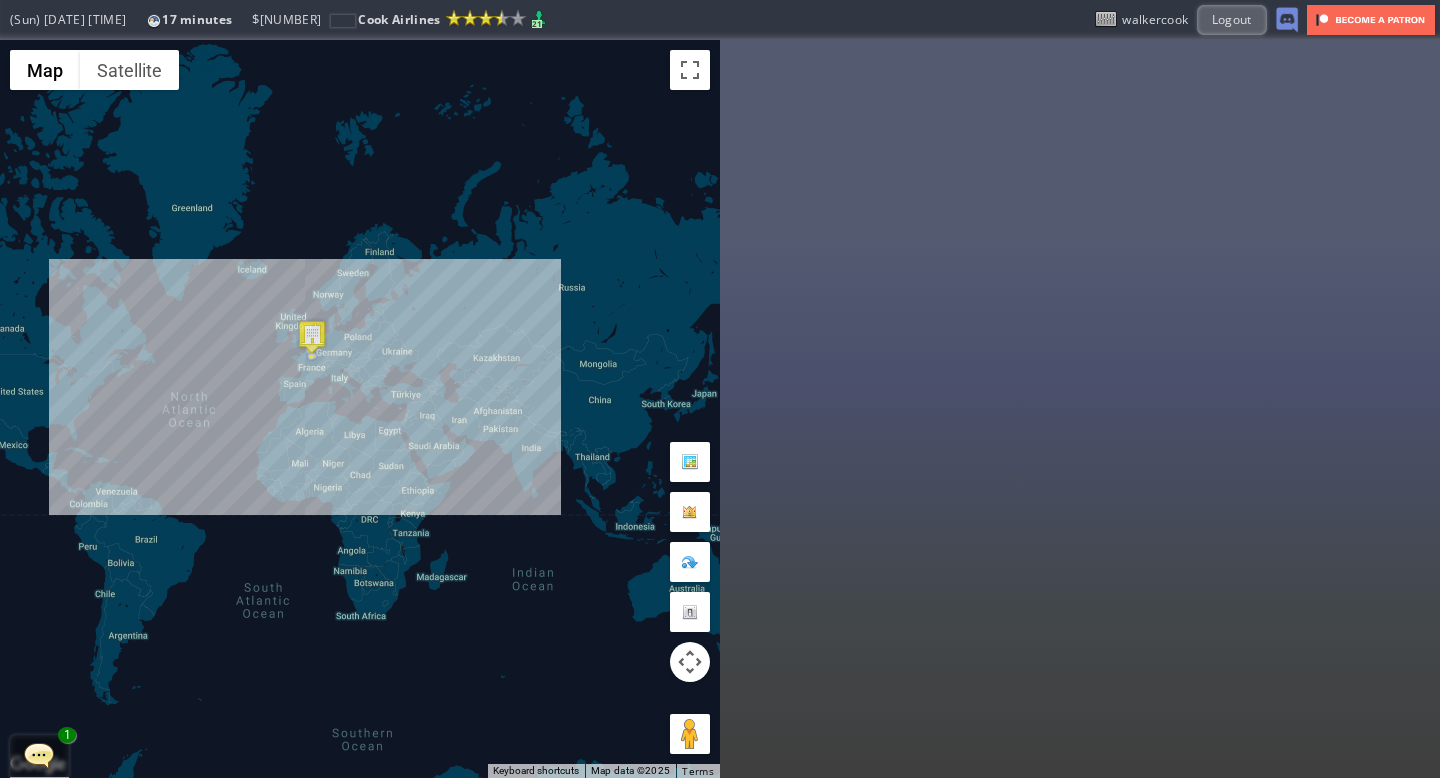 drag, startPoint x: 227, startPoint y: 367, endPoint x: 609, endPoint y: 417, distance: 385.25836 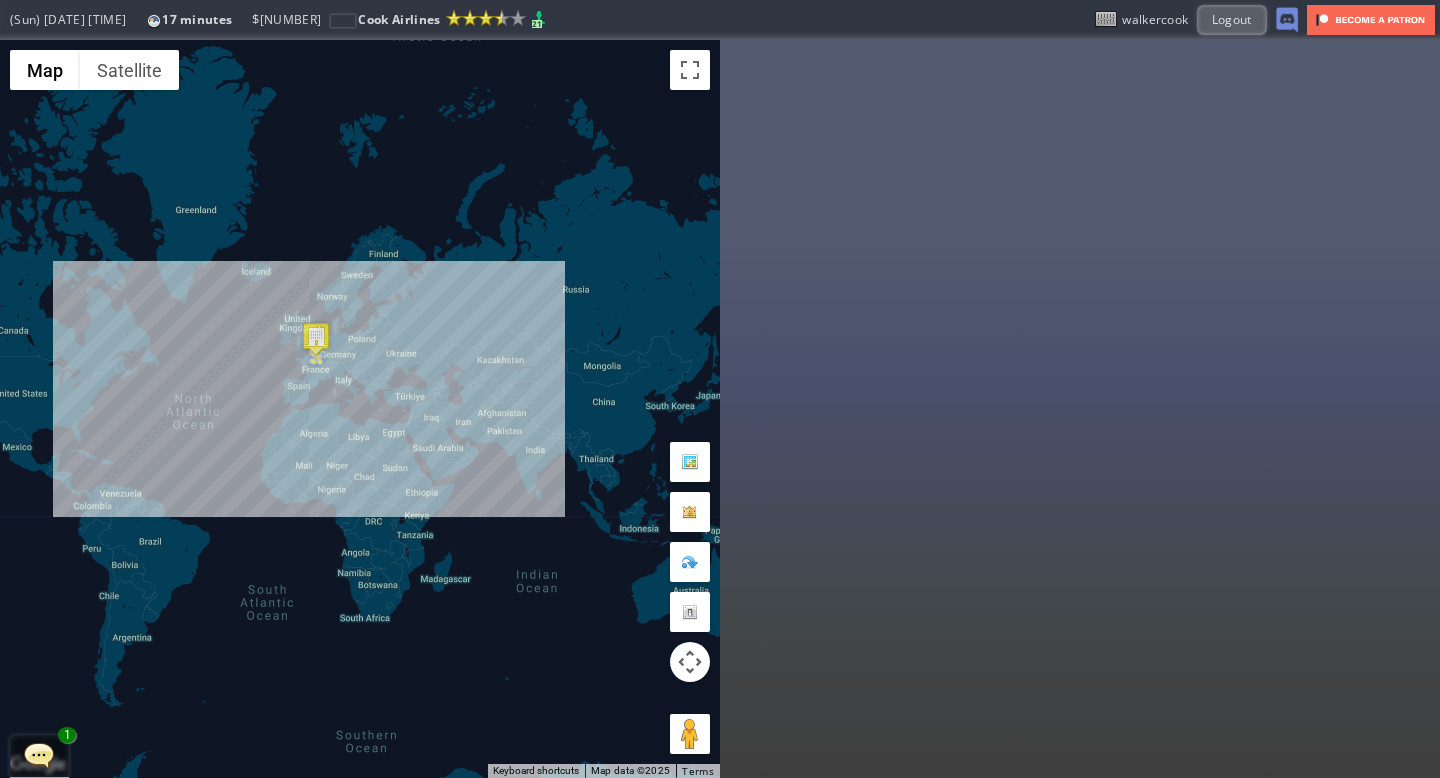click on "General
Star Alliance
[NUMBER]" at bounding box center (39, 756) 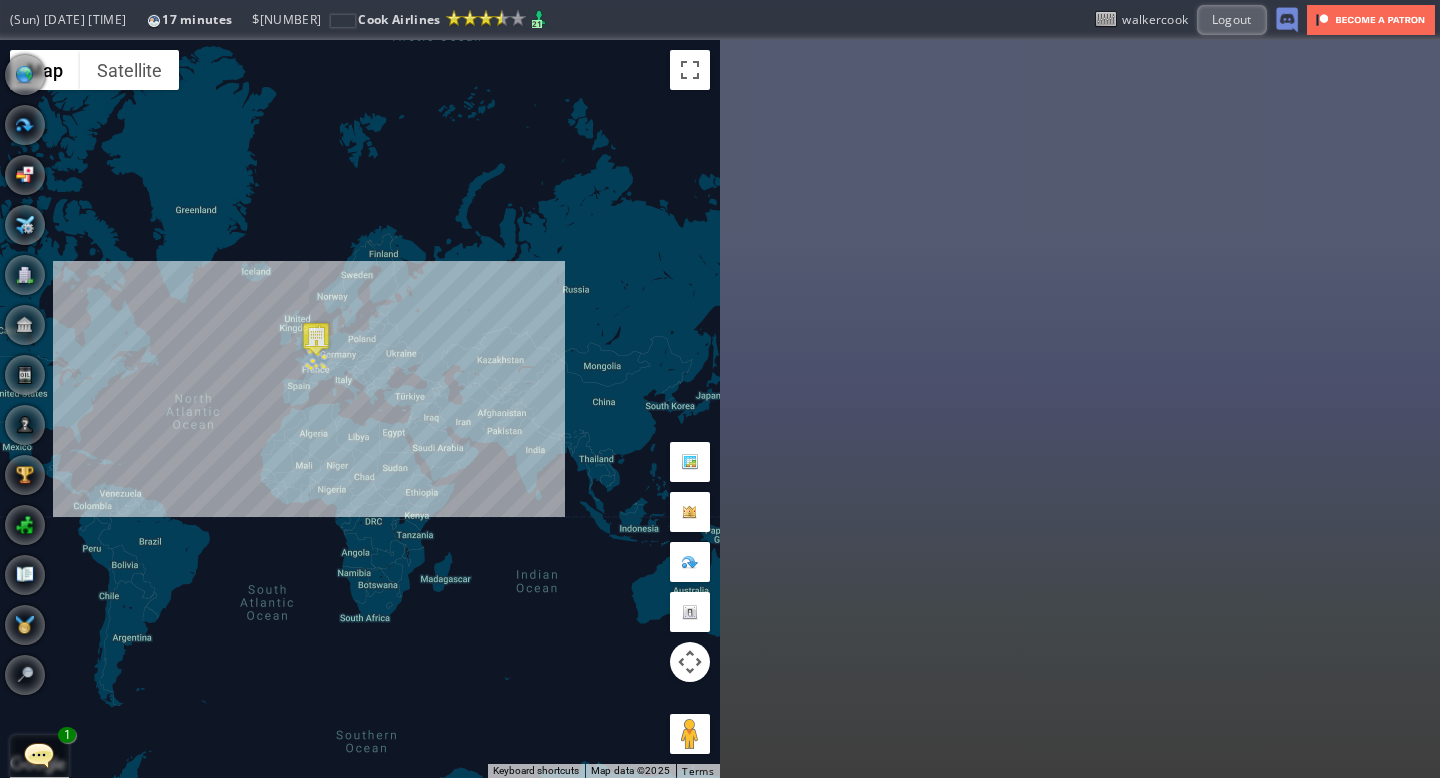 click at bounding box center [39, 755] 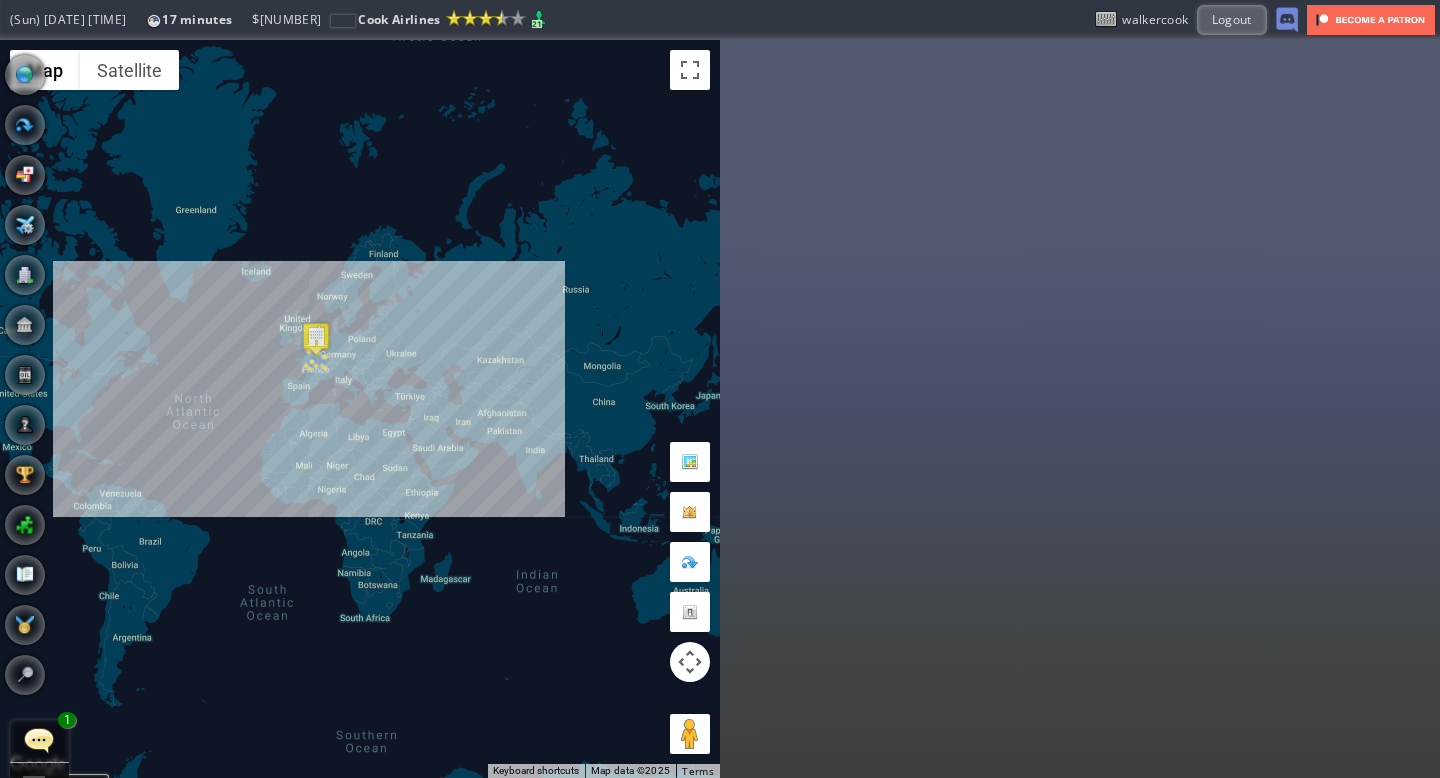 scroll, scrollTop: 738, scrollLeft: 0, axis: vertical 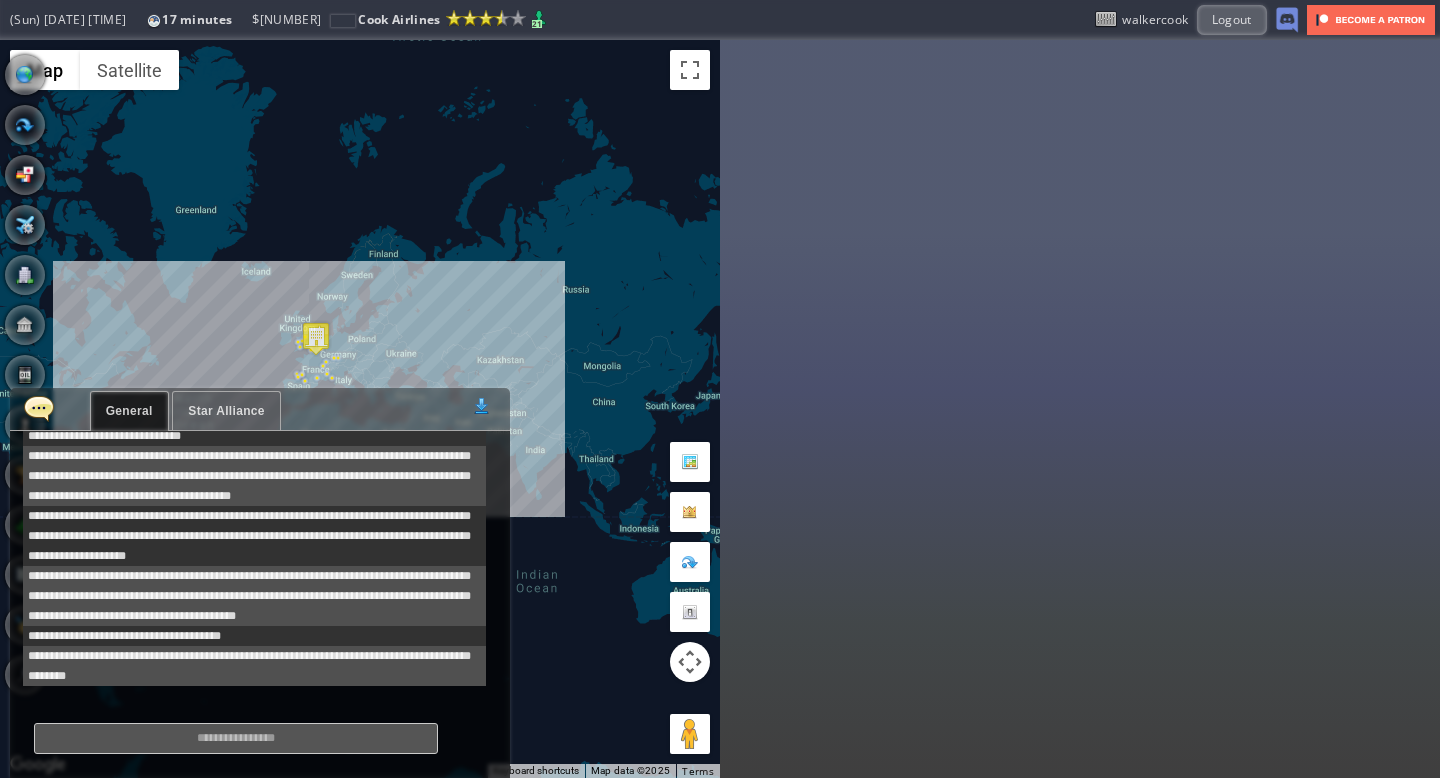 click on "Star Alliance" at bounding box center (226, 411) 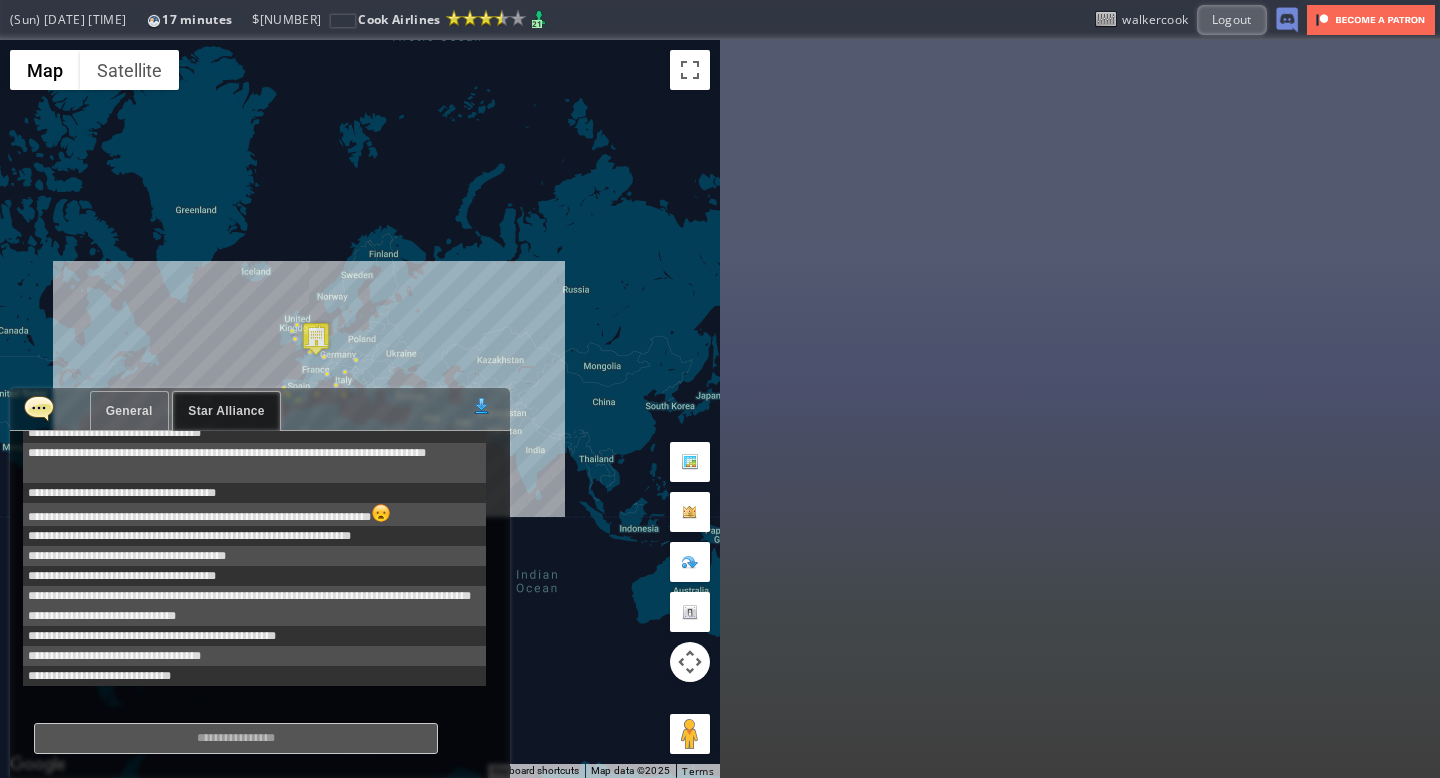 click on "General" at bounding box center [129, 411] 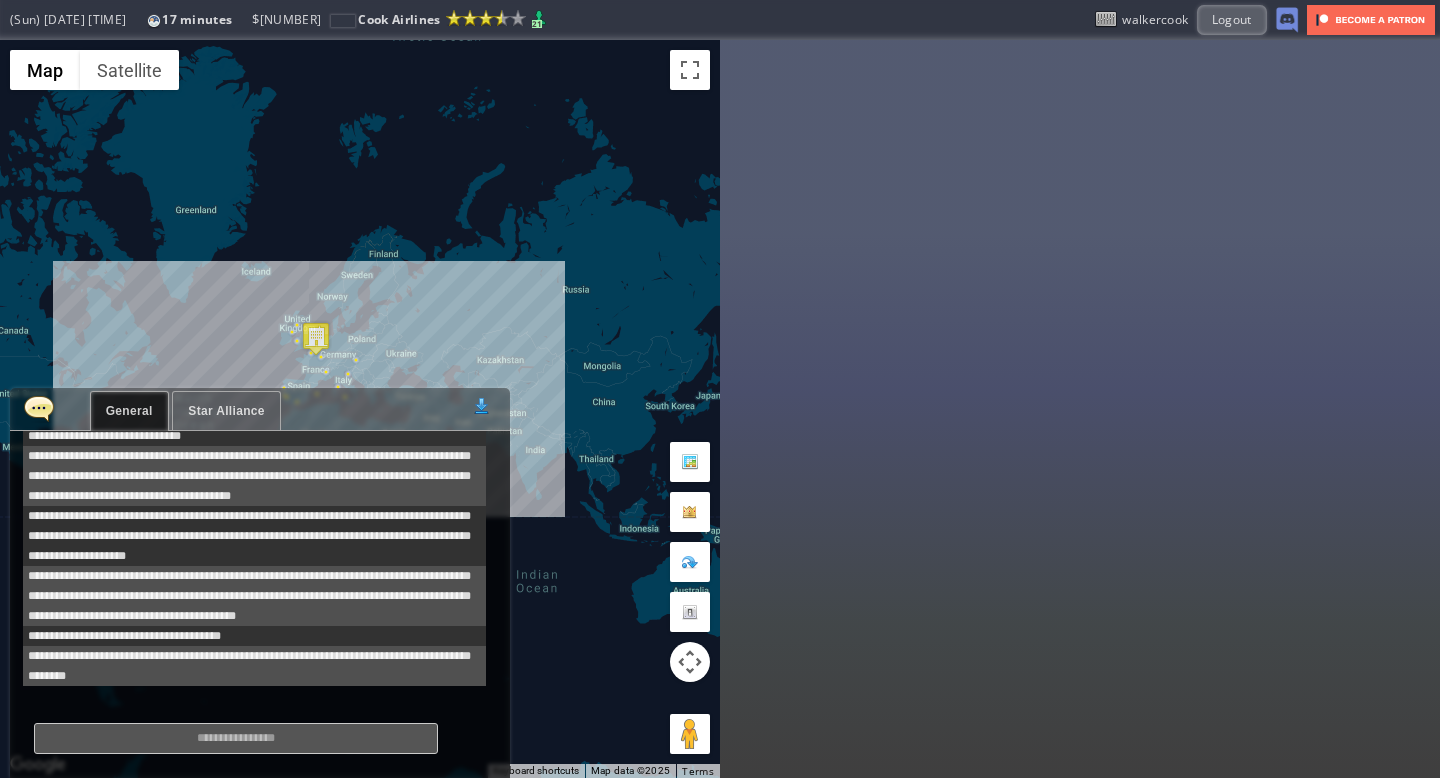 click at bounding box center [39, 408] 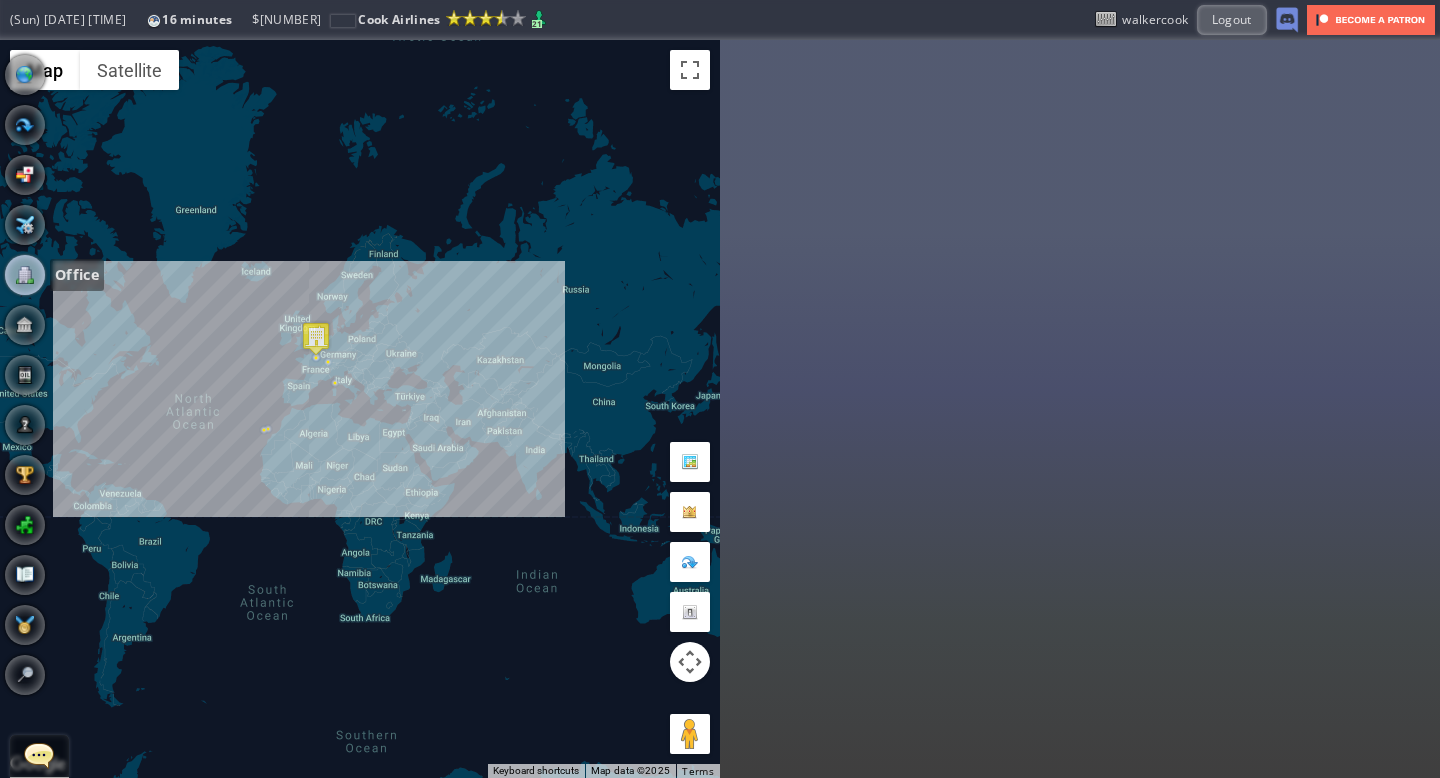 click at bounding box center (25, 275) 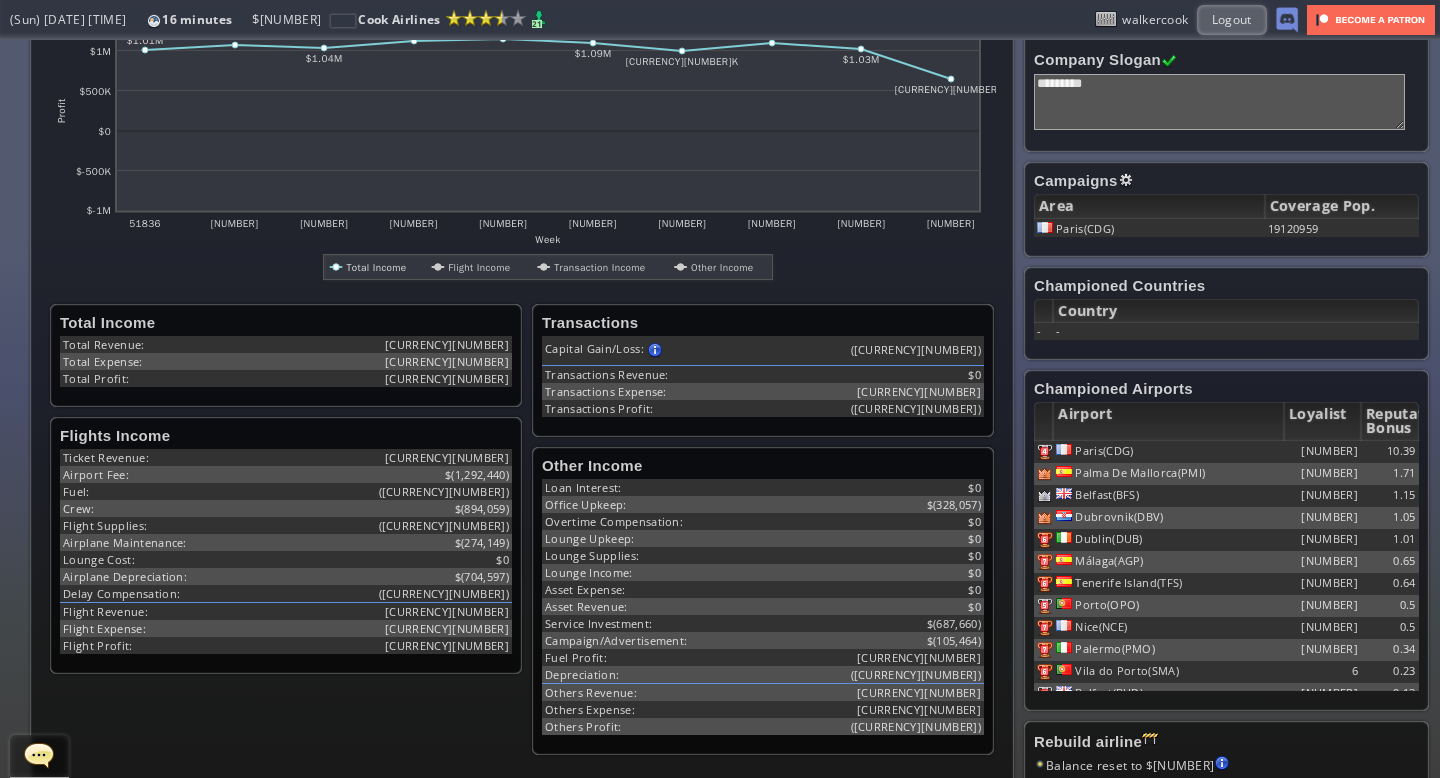scroll, scrollTop: 0, scrollLeft: 0, axis: both 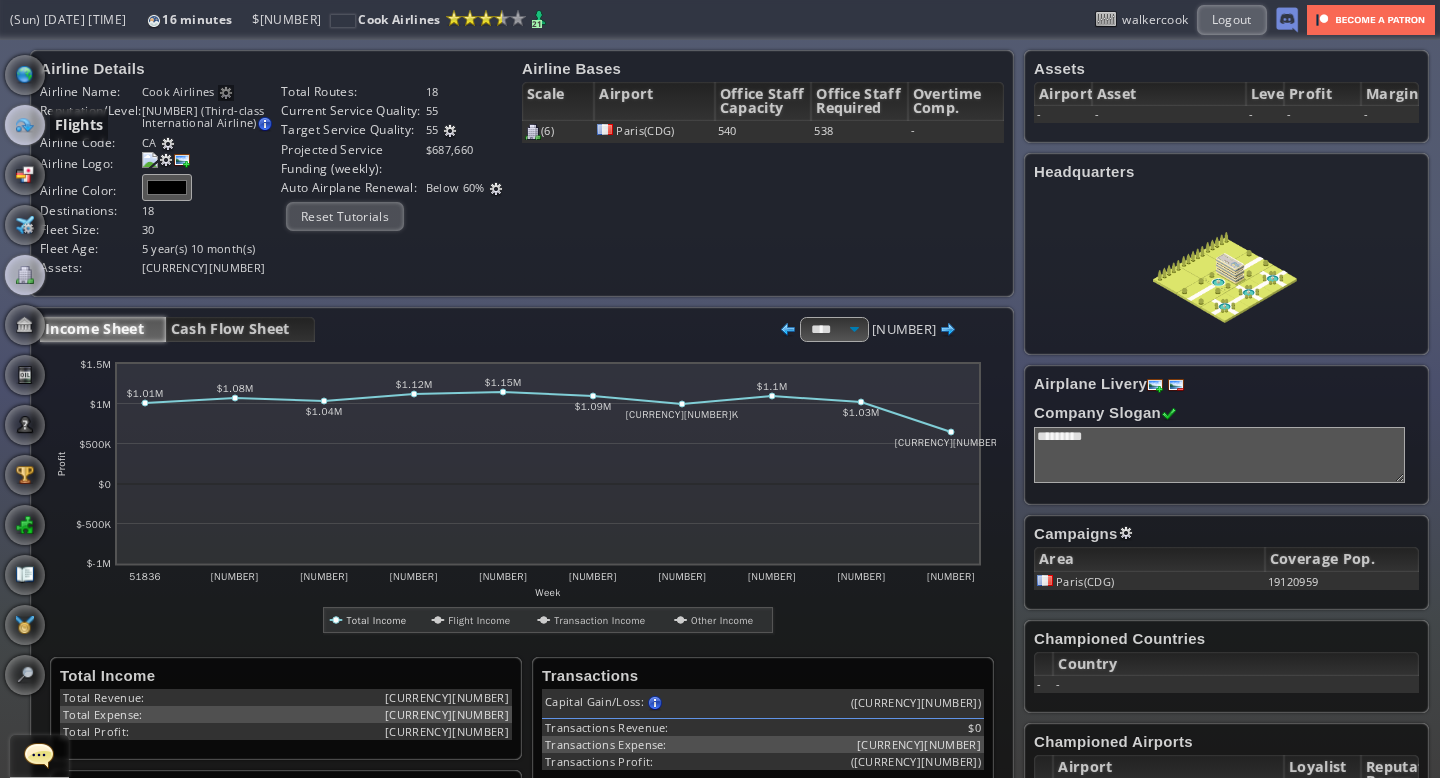 click at bounding box center (25, 125) 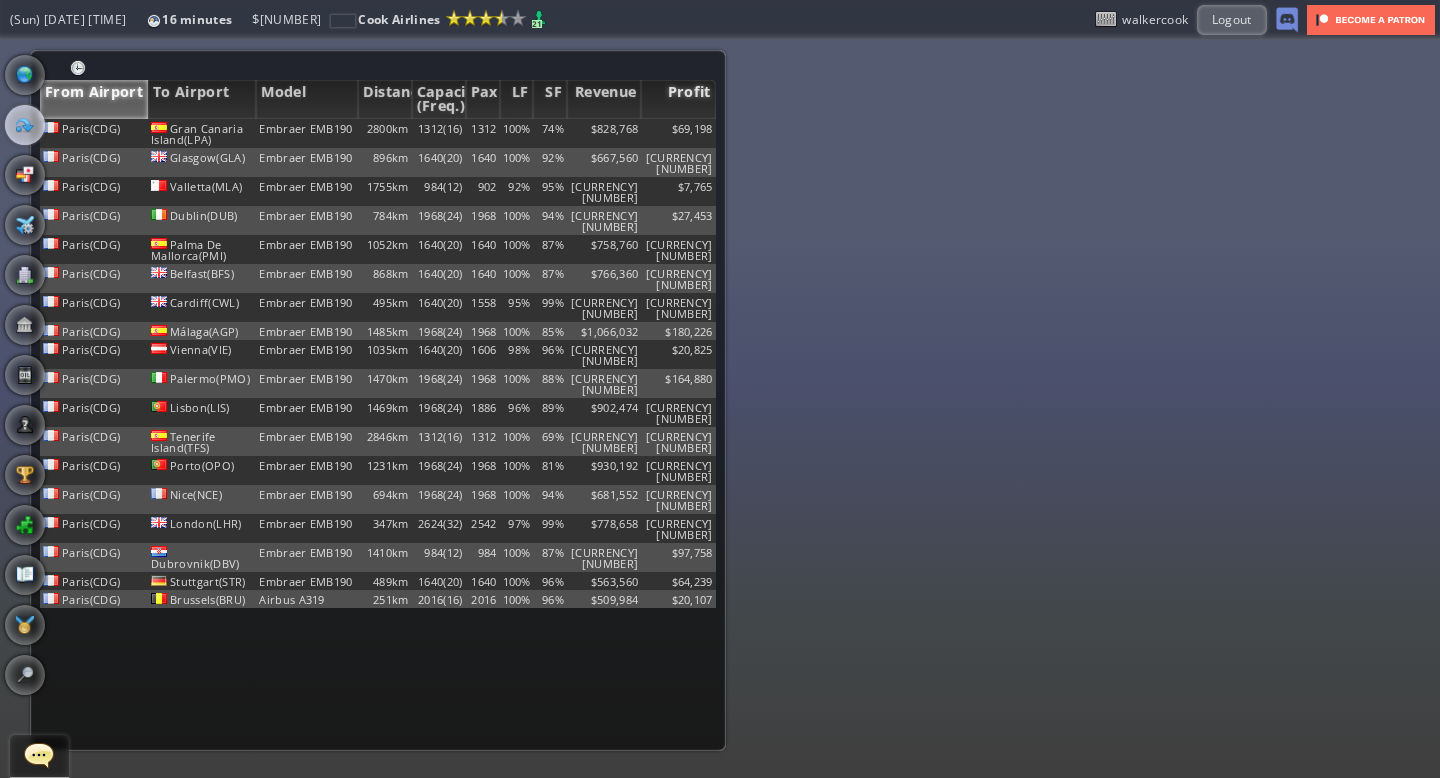 click on "Profit" at bounding box center [678, 99] 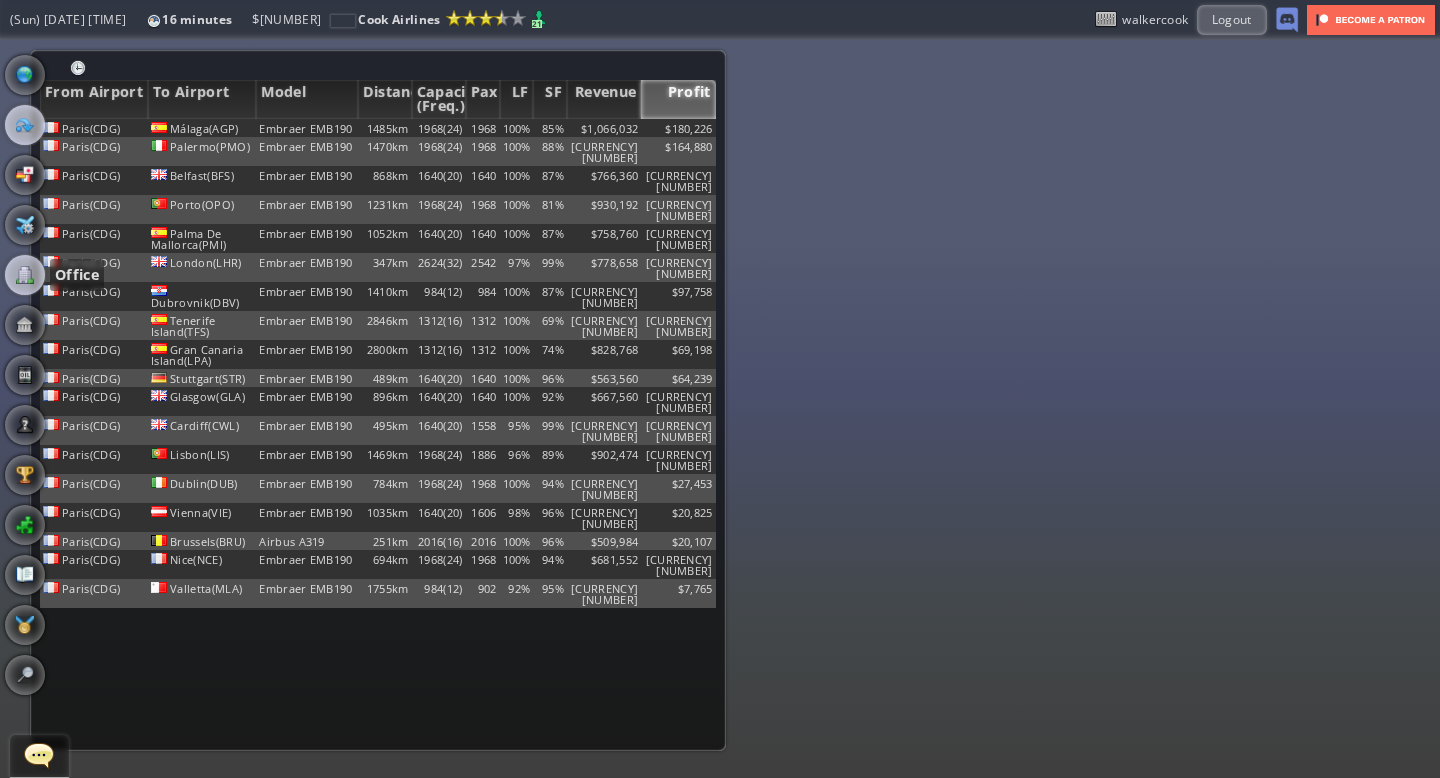 click at bounding box center [25, 275] 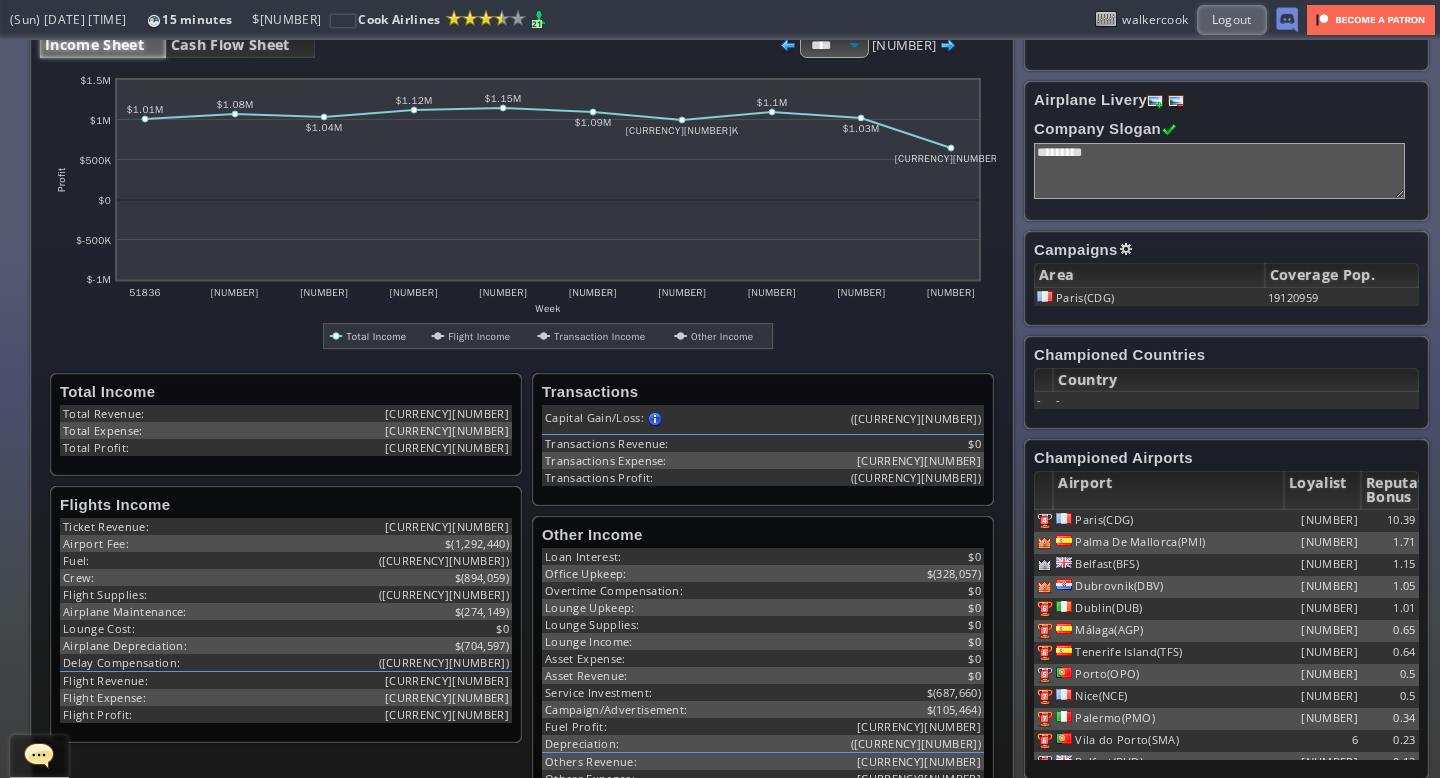 scroll, scrollTop: 282, scrollLeft: 0, axis: vertical 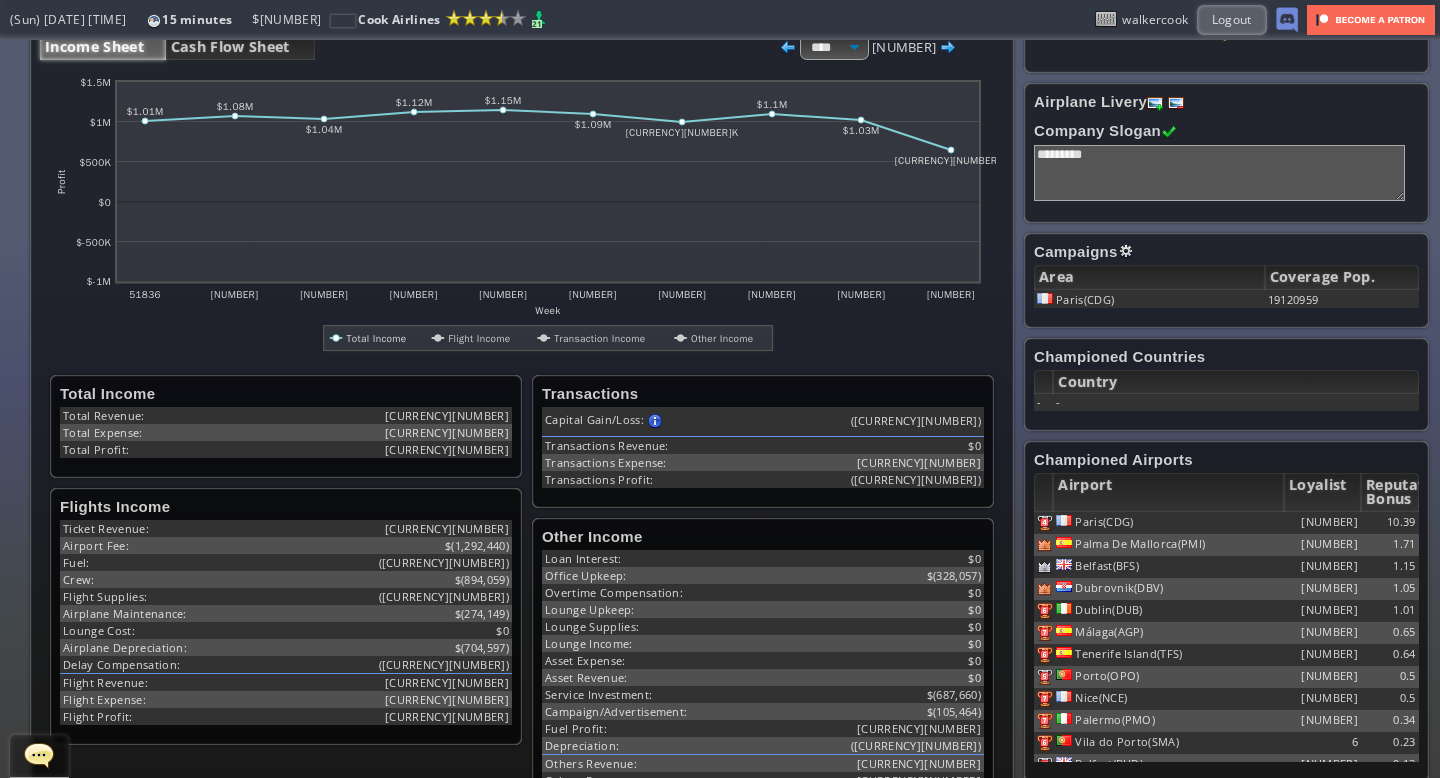 click at bounding box center [598, 338] 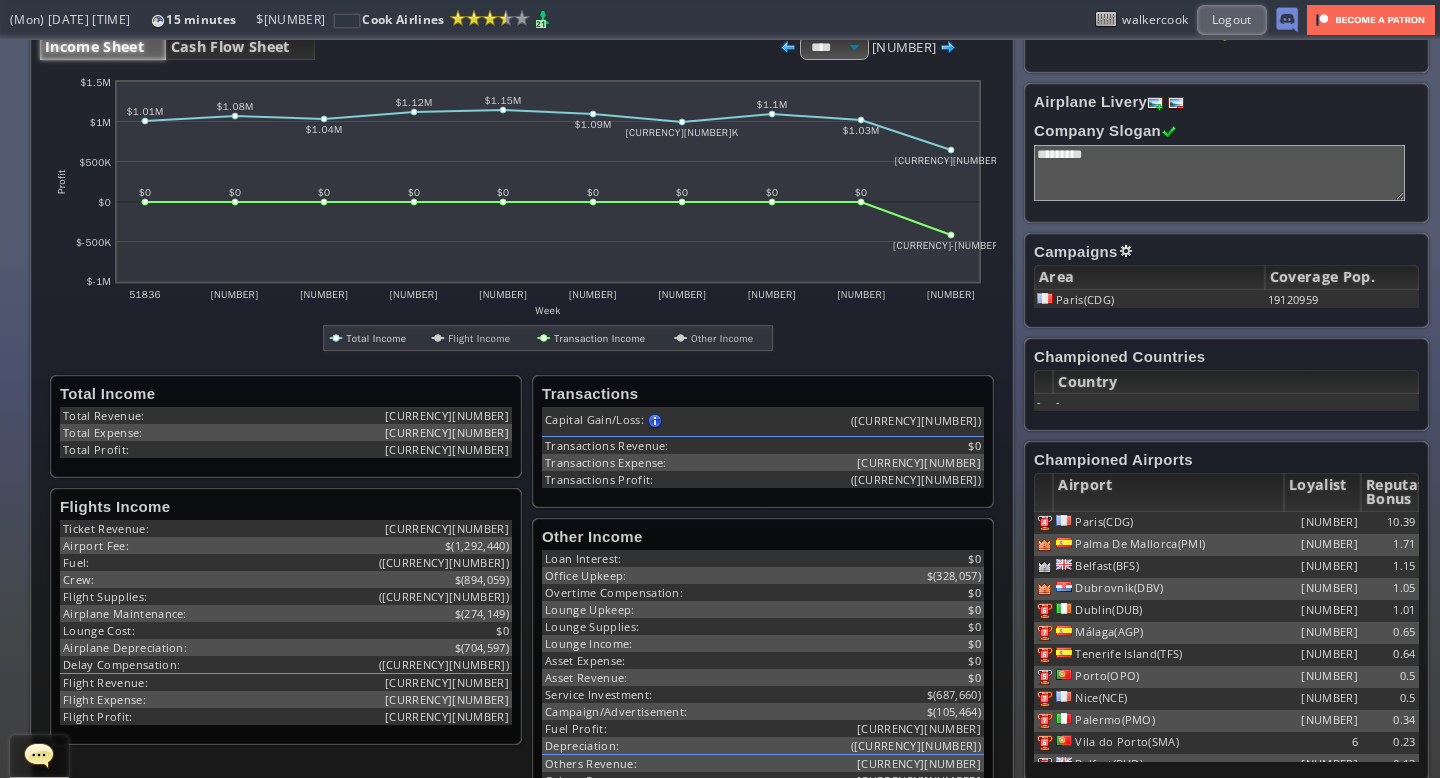 click at bounding box center (598, 338) 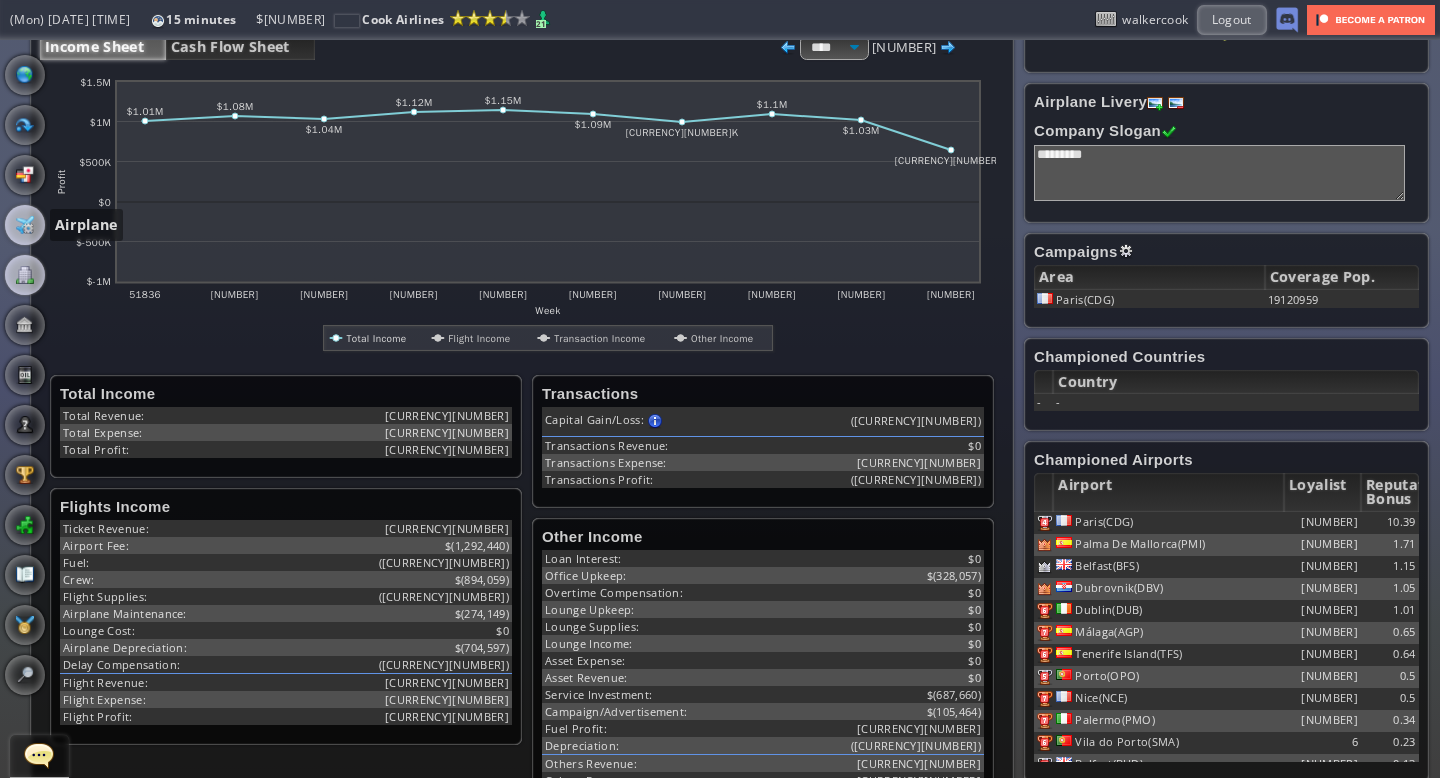 click at bounding box center [25, 225] 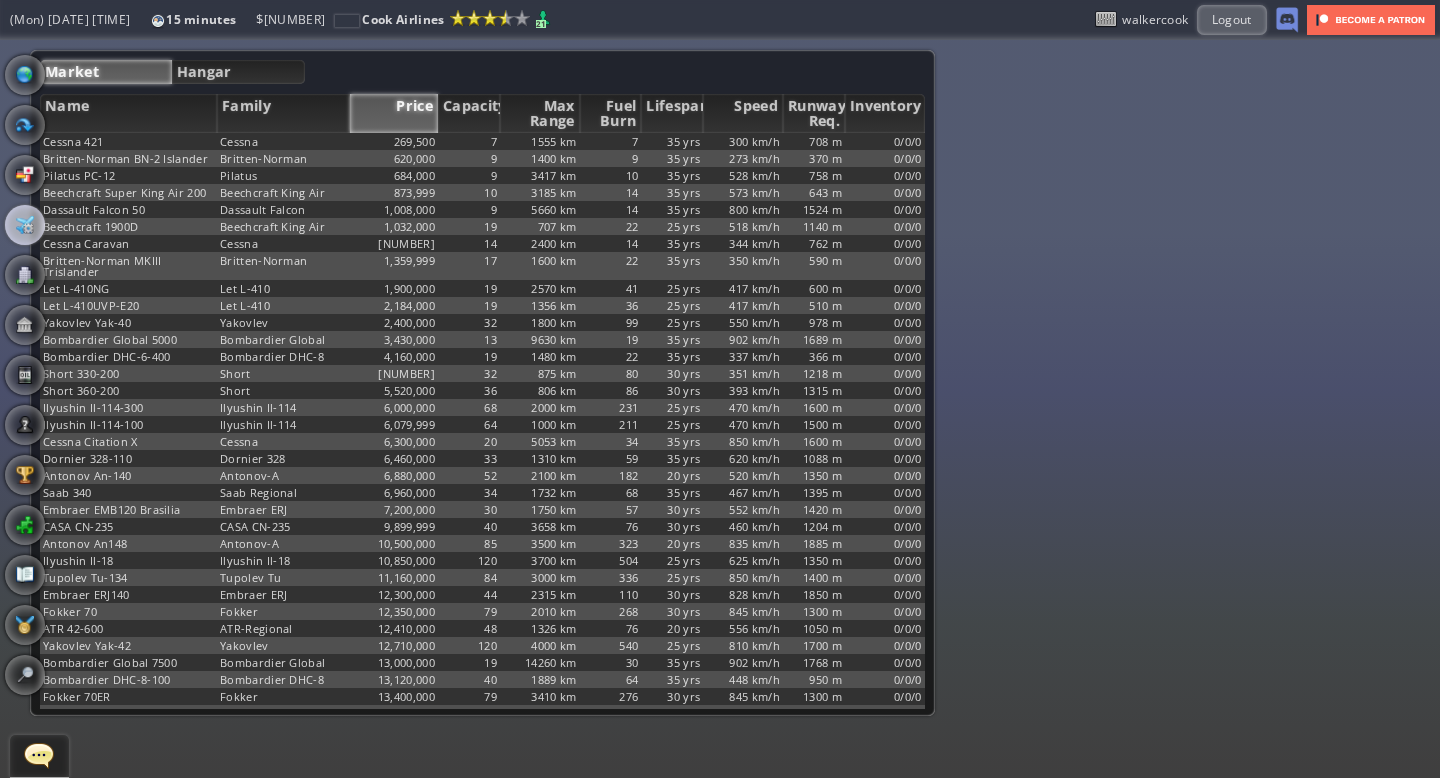 scroll, scrollTop: 0, scrollLeft: 0, axis: both 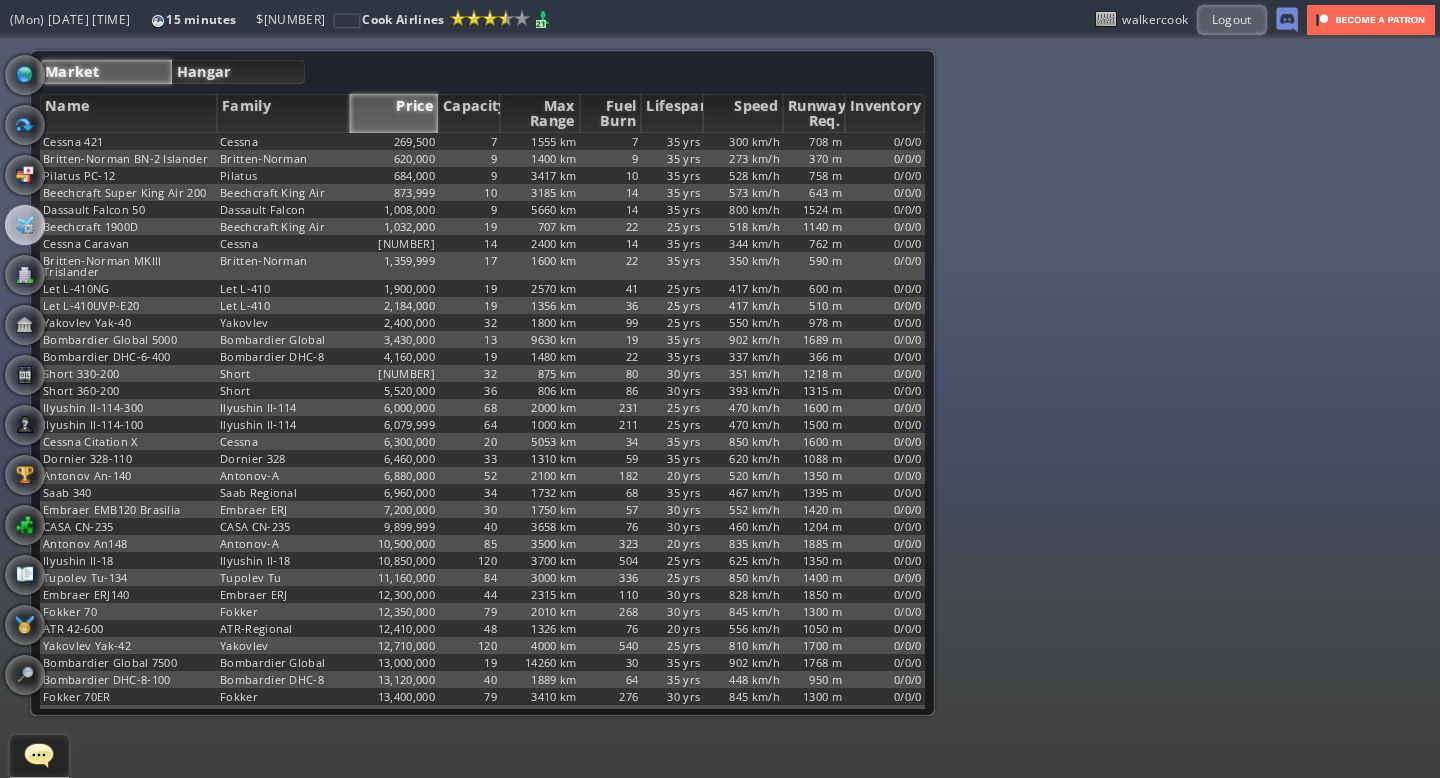 click on "Hangar" at bounding box center (239, 72) 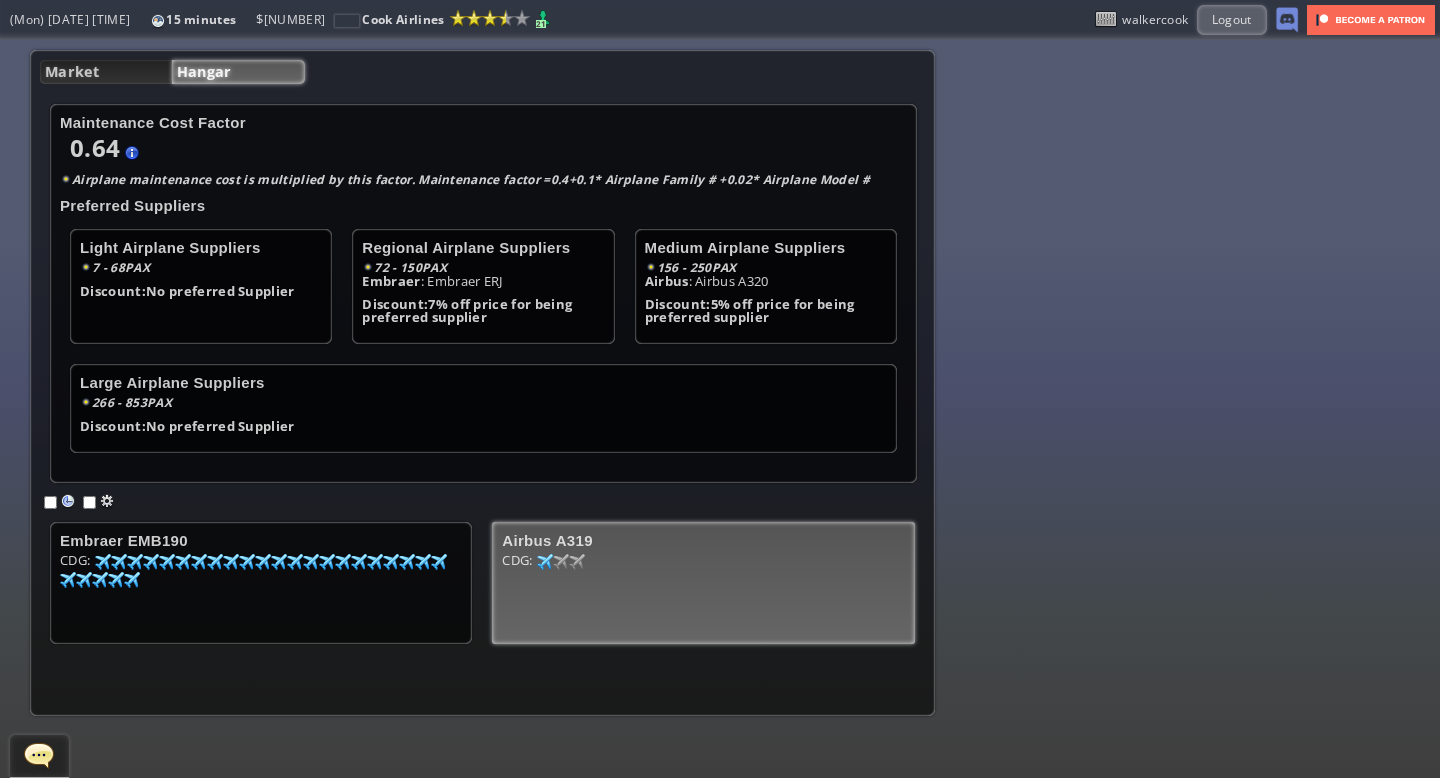 click on "CDG: [NUMBER] [NUMBER] [NUMBER] [NUMBER] [NUMBER] [NUMBER]" at bounding box center [261, 572] 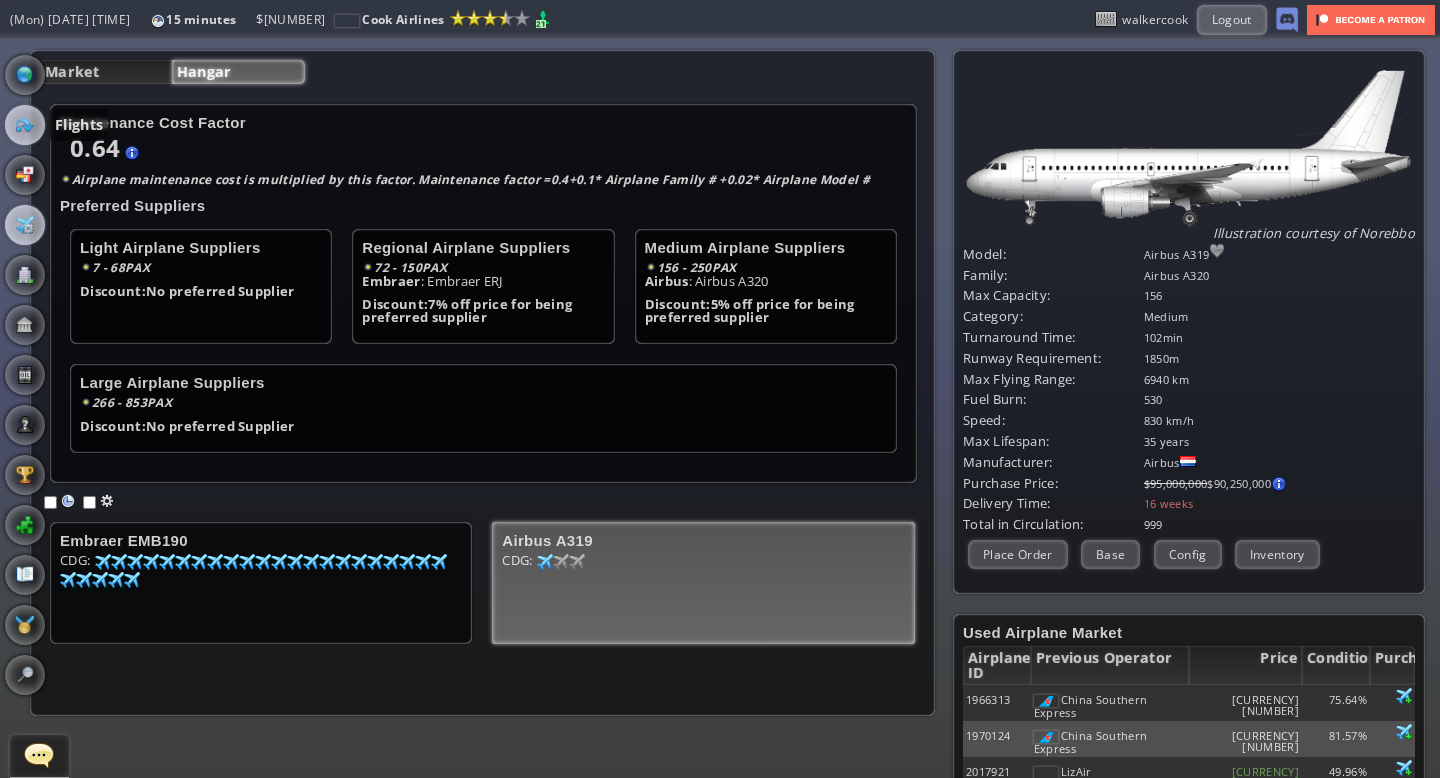 click at bounding box center (25, 125) 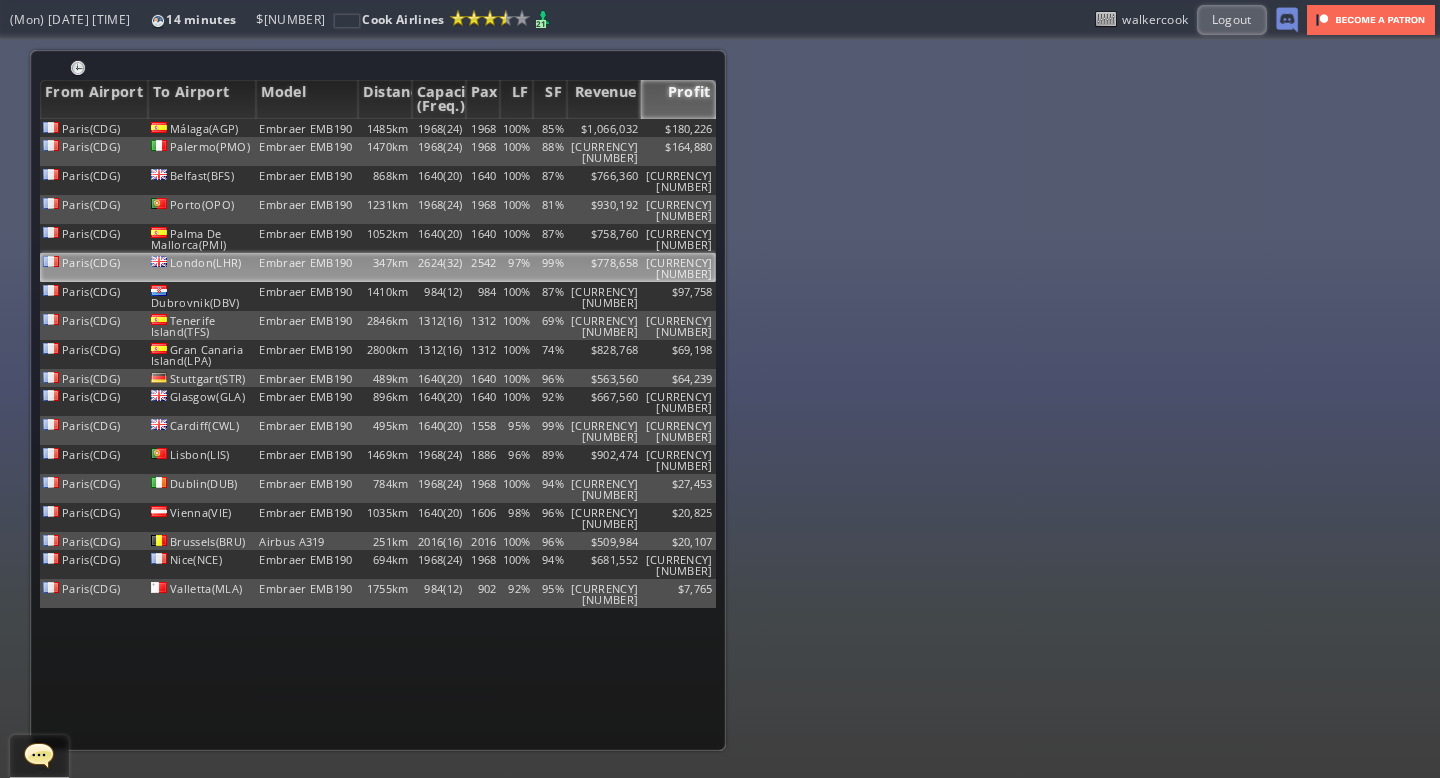 click on "2624(32)" at bounding box center (439, 128) 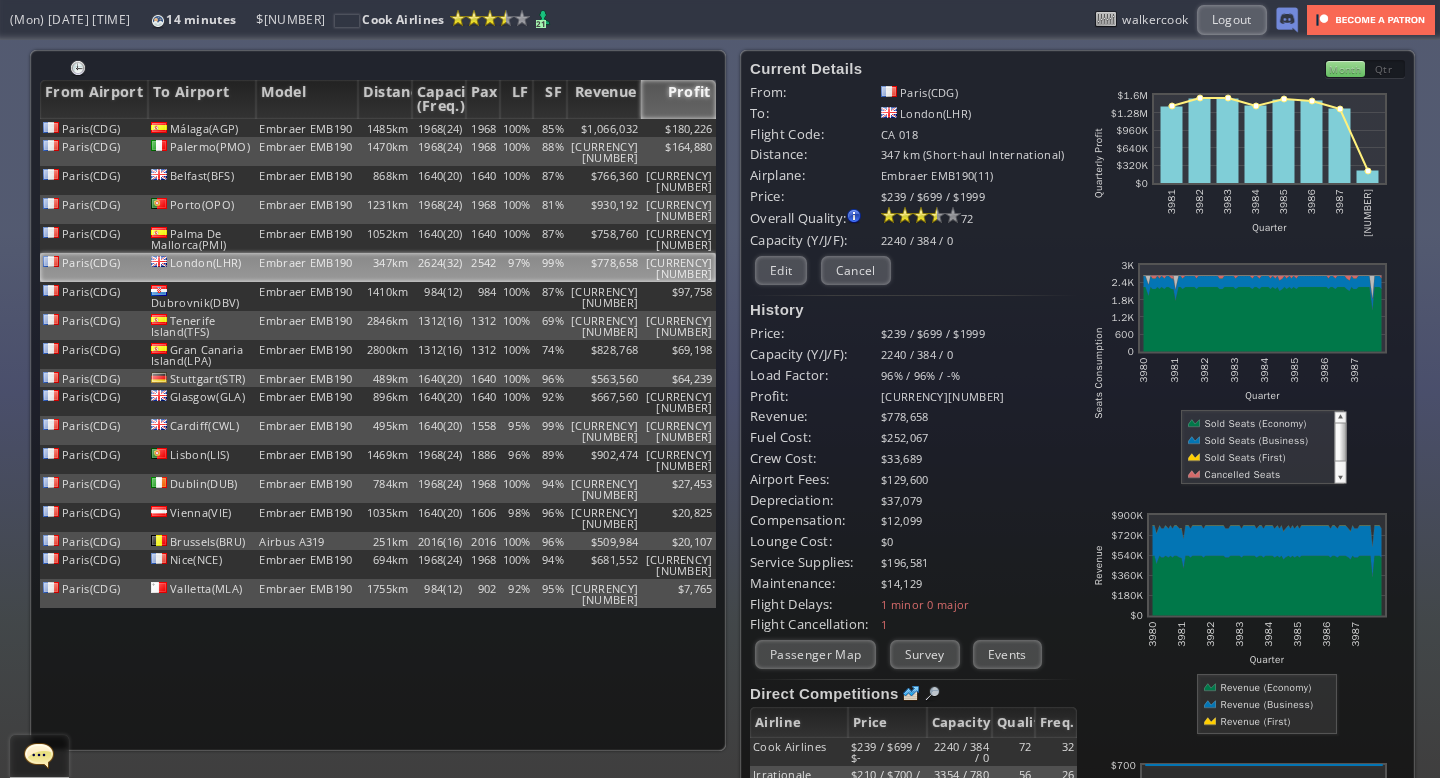 click on "Month" at bounding box center (1345, 69) 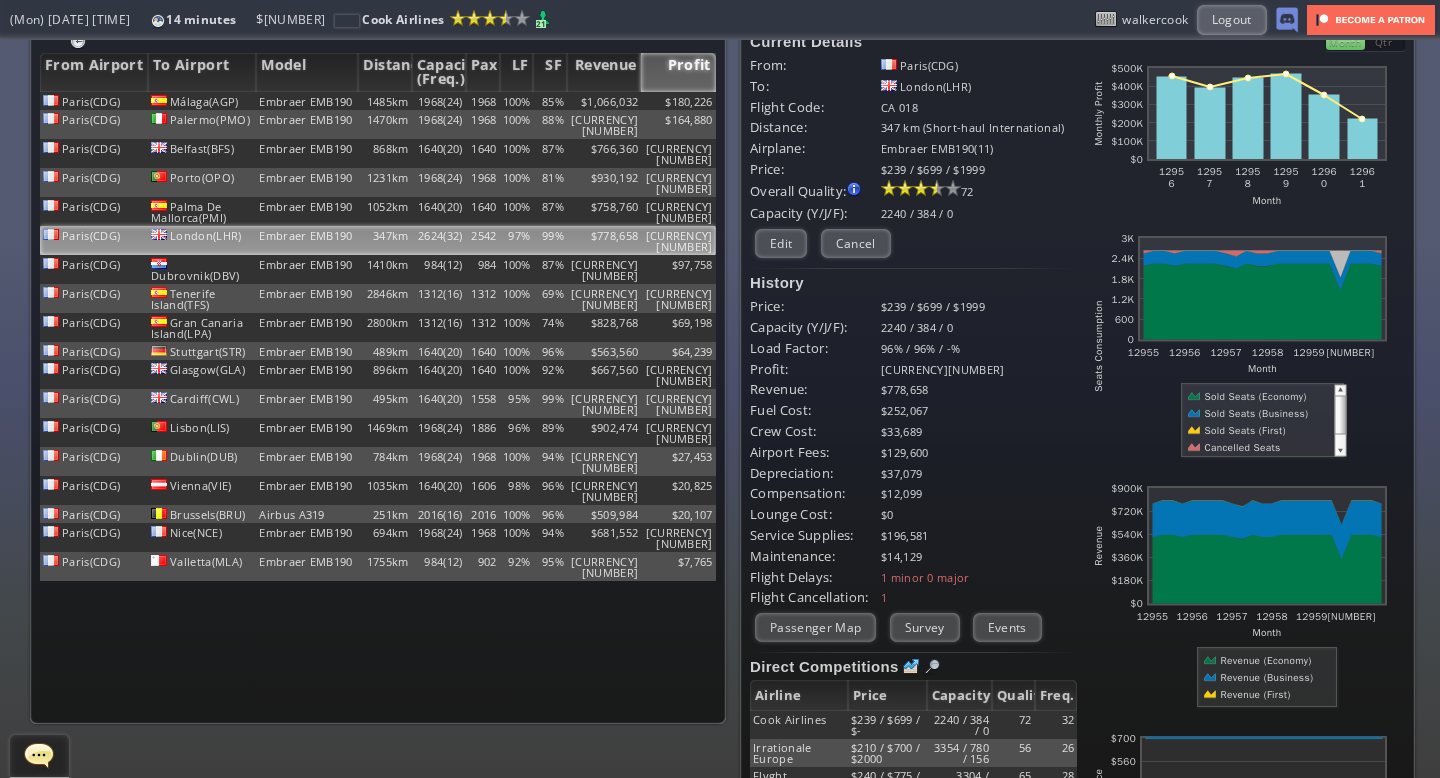 scroll, scrollTop: 0, scrollLeft: 0, axis: both 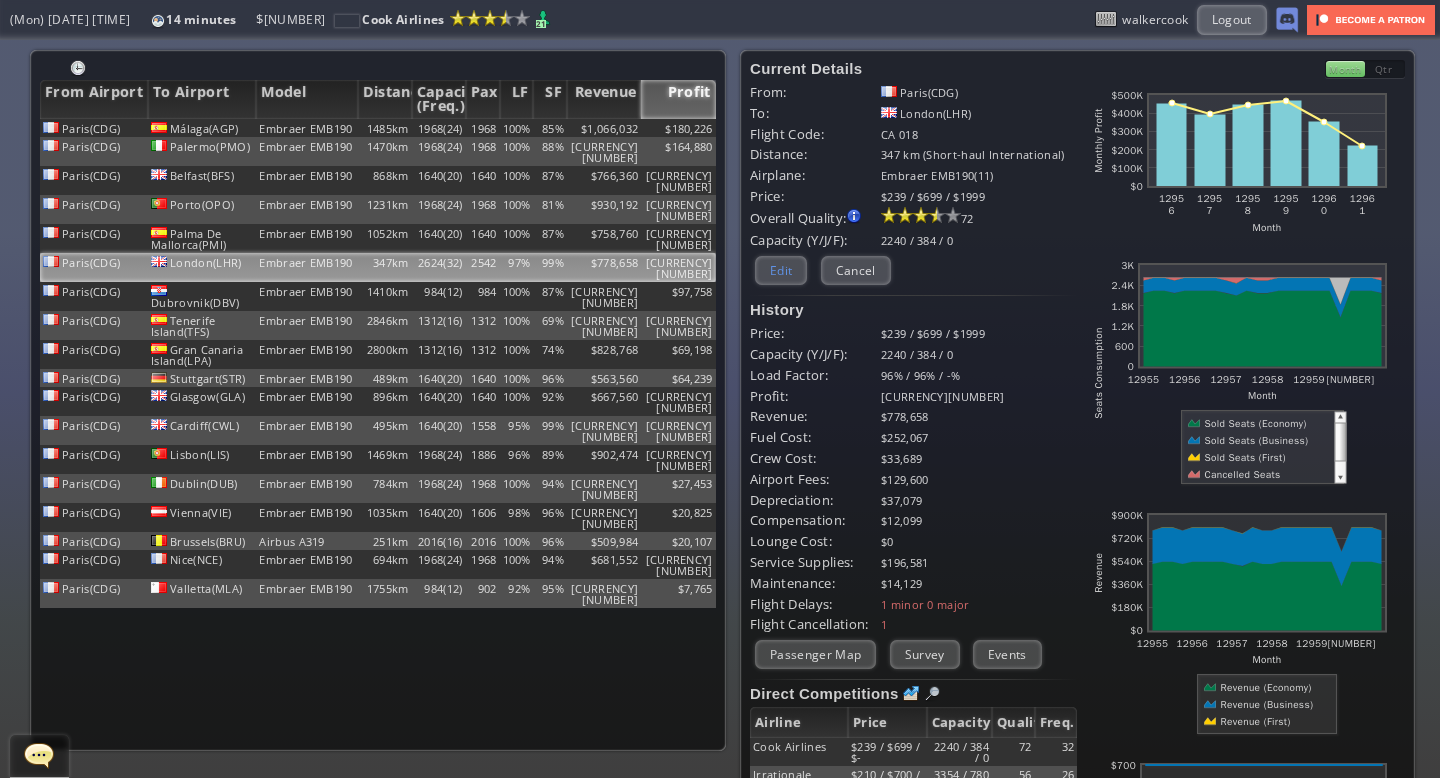 click on "Edit" at bounding box center [781, 270] 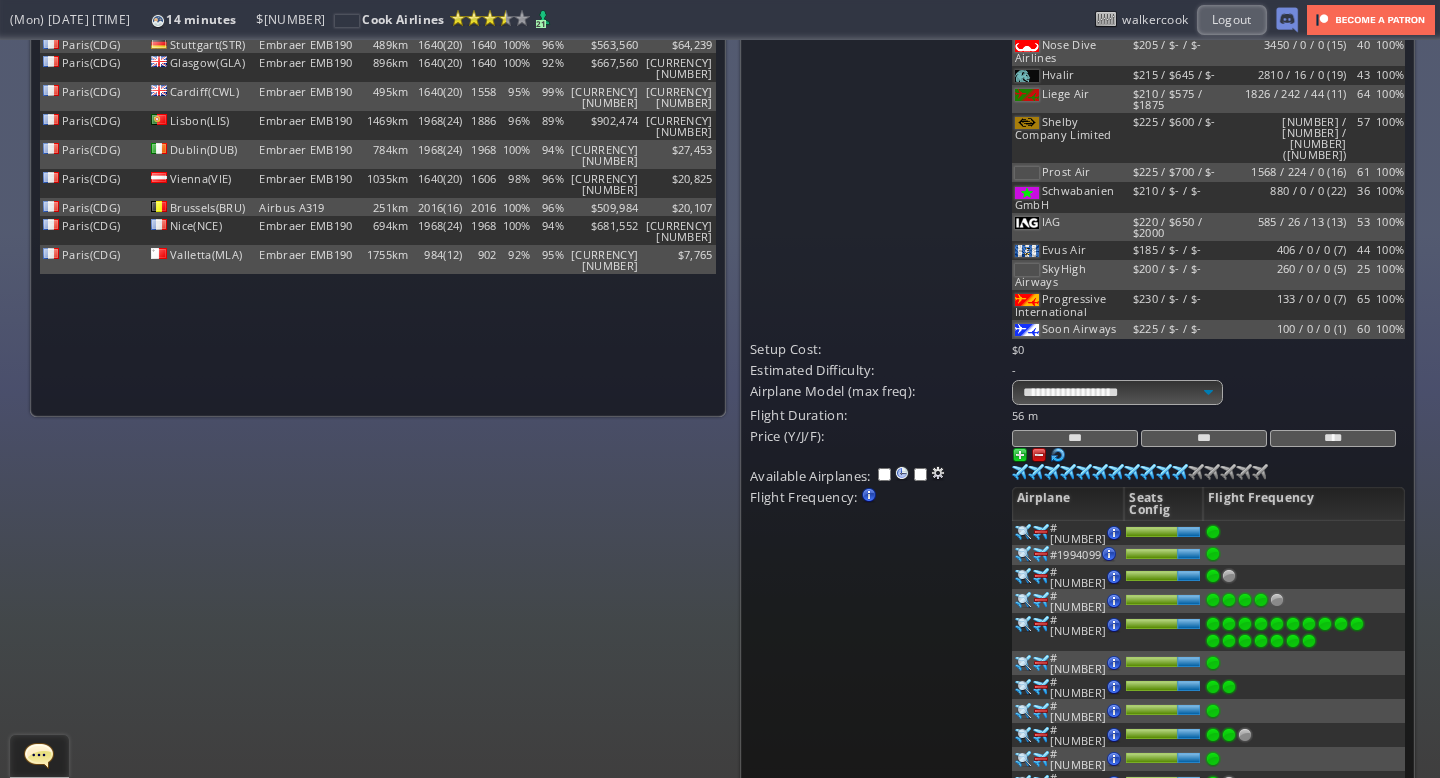 scroll, scrollTop: 362, scrollLeft: 0, axis: vertical 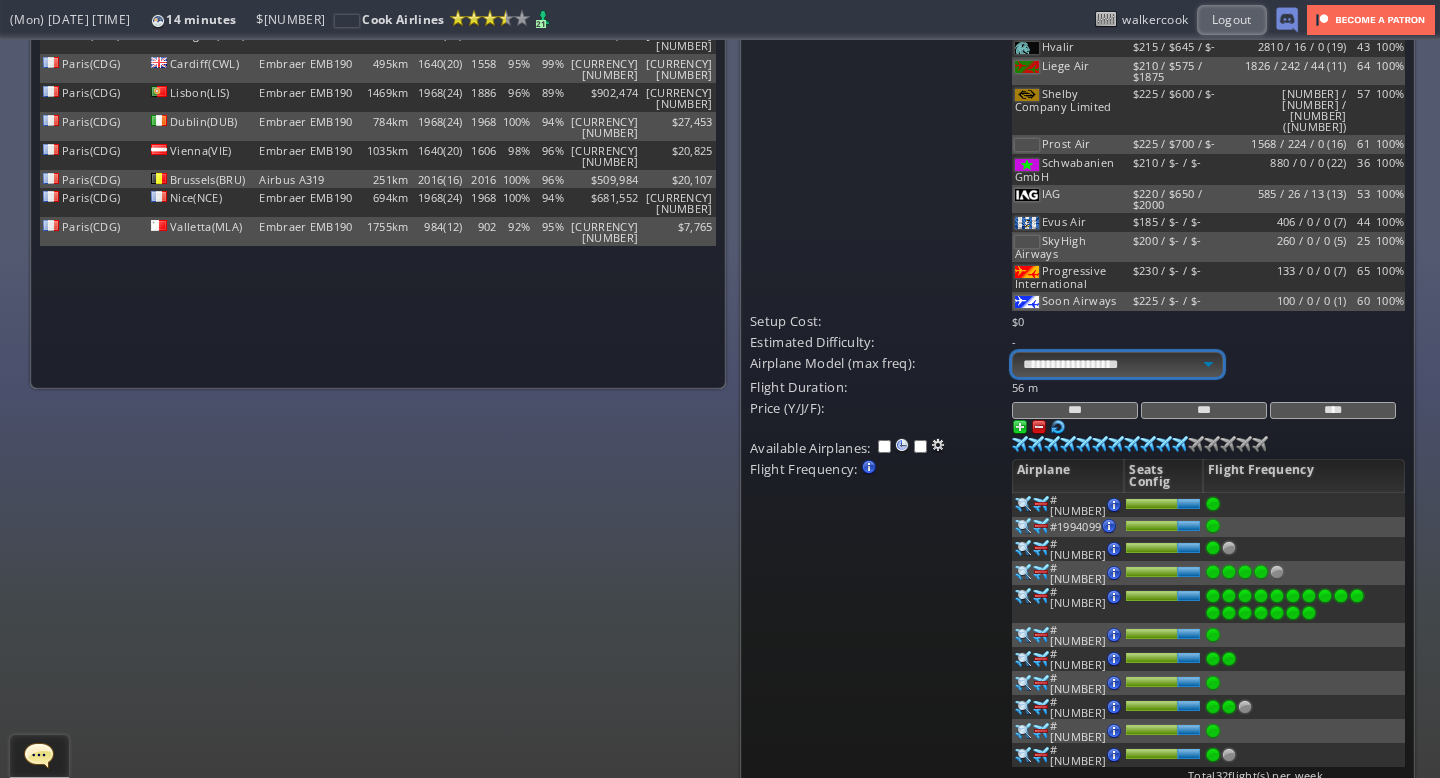 click on "**********" at bounding box center [1117, 364] 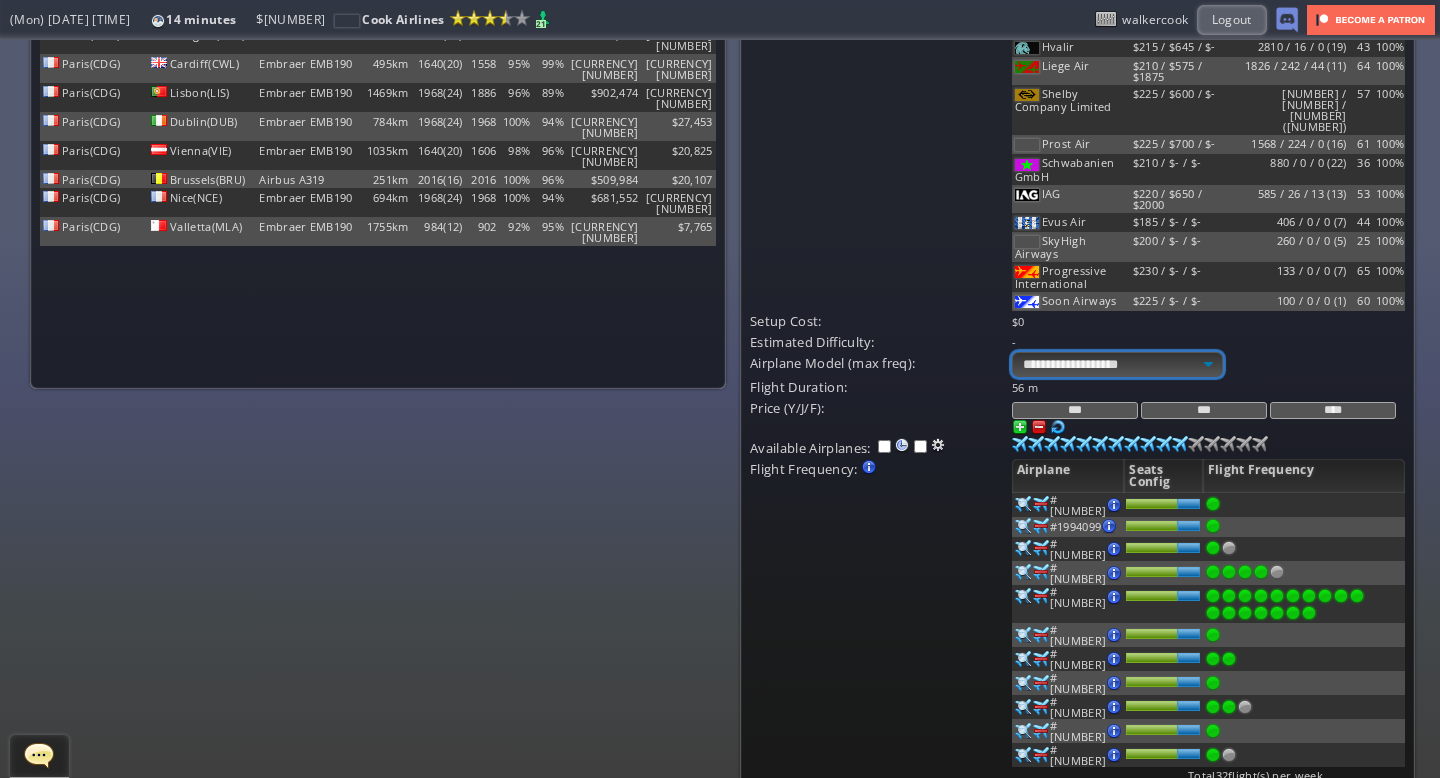 select on "**" 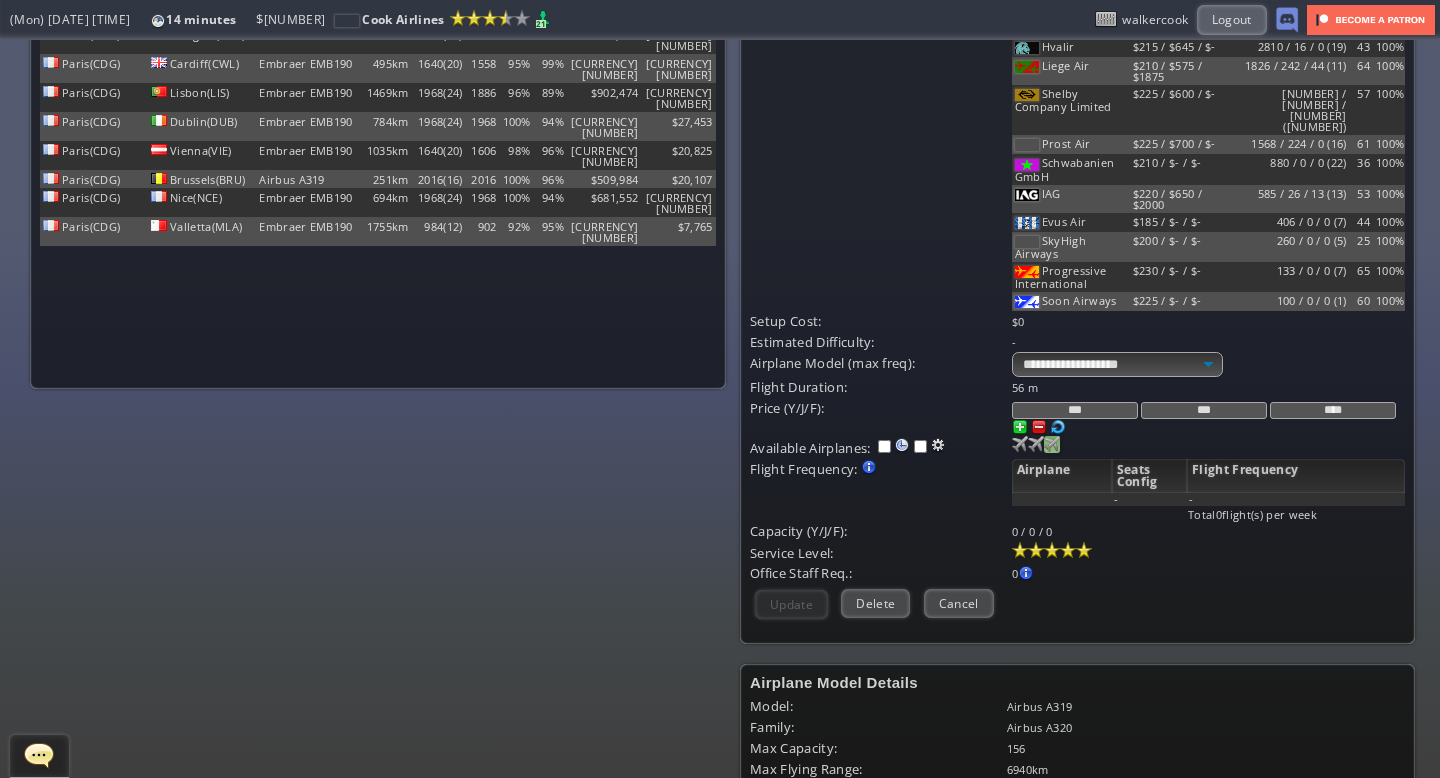 click at bounding box center [1020, 444] 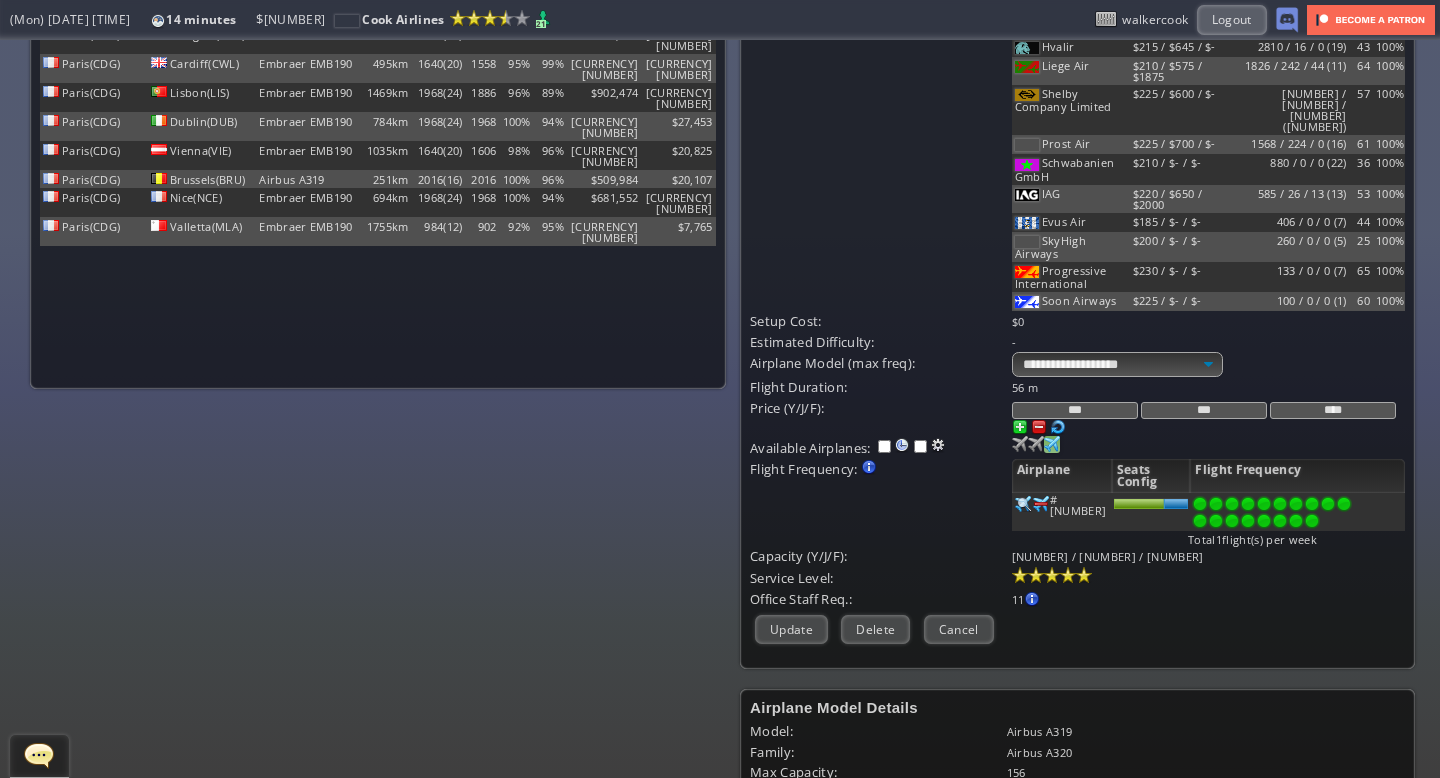 click at bounding box center (1312, 521) 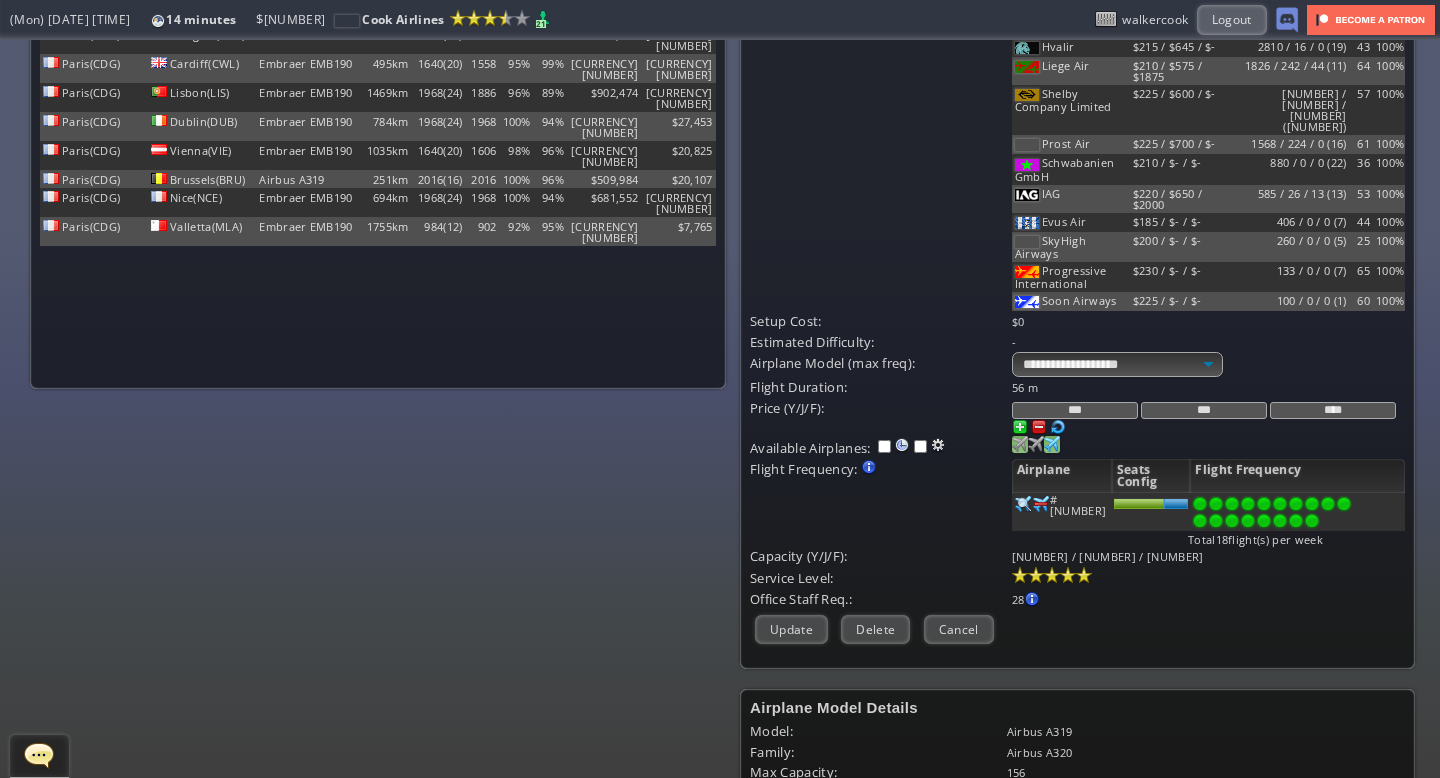 click at bounding box center [1020, 444] 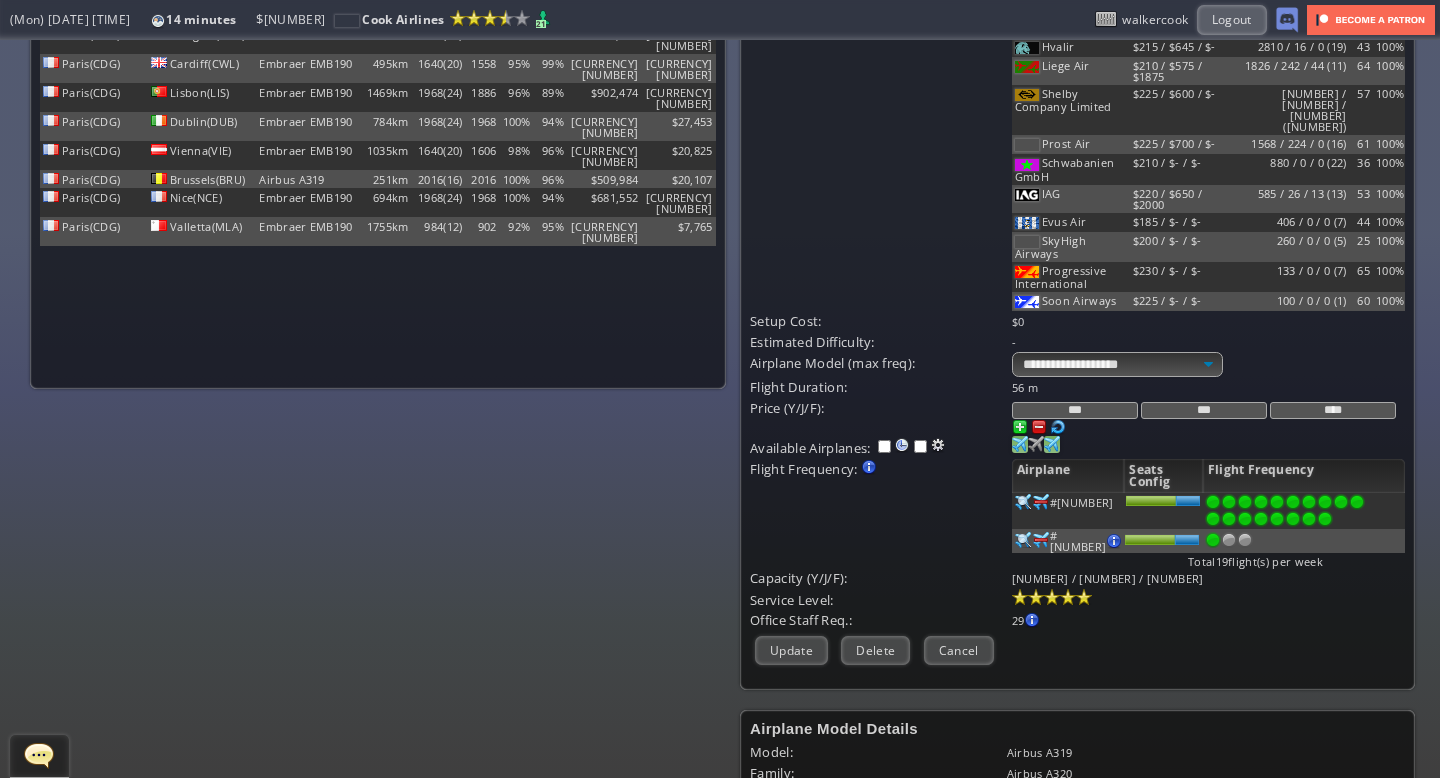 click at bounding box center (1020, 444) 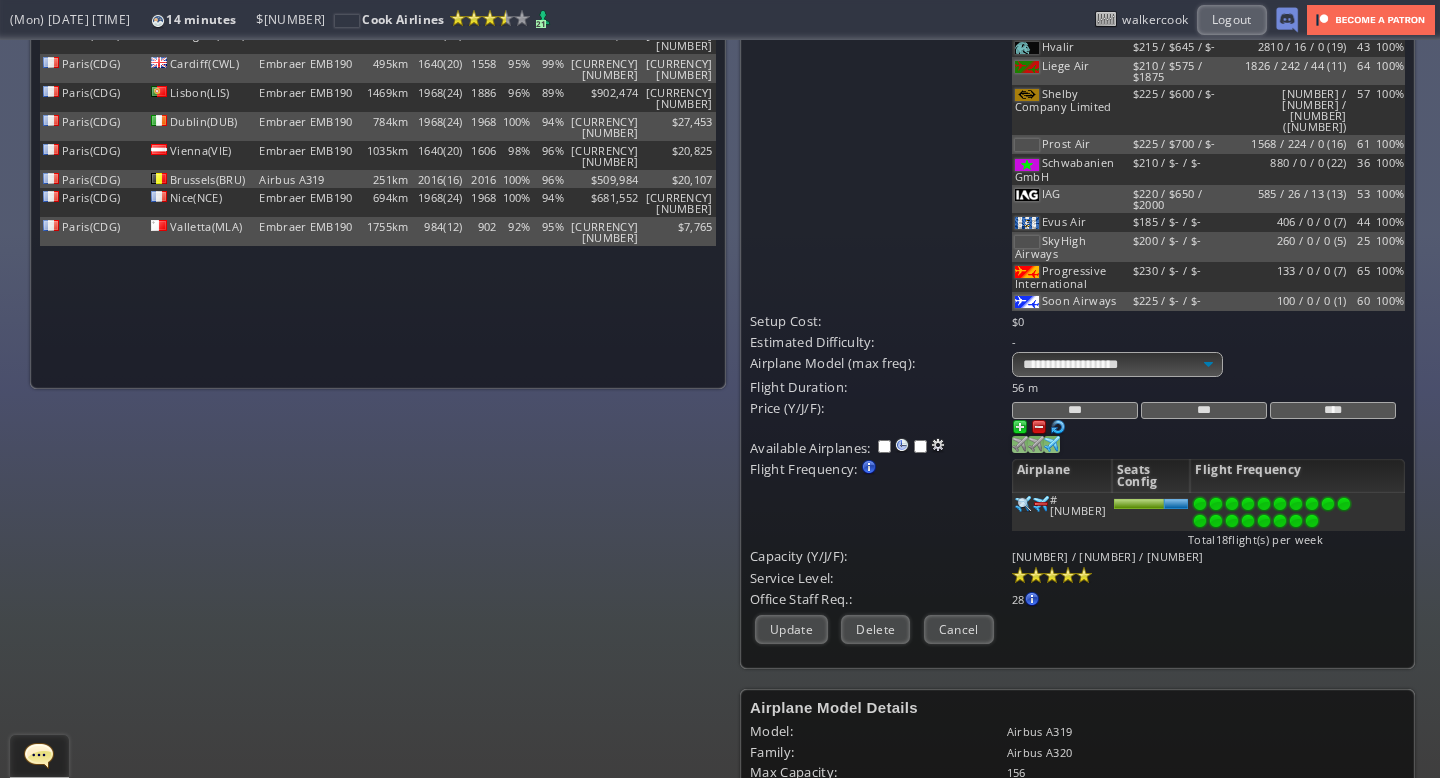 click at bounding box center [1020, 444] 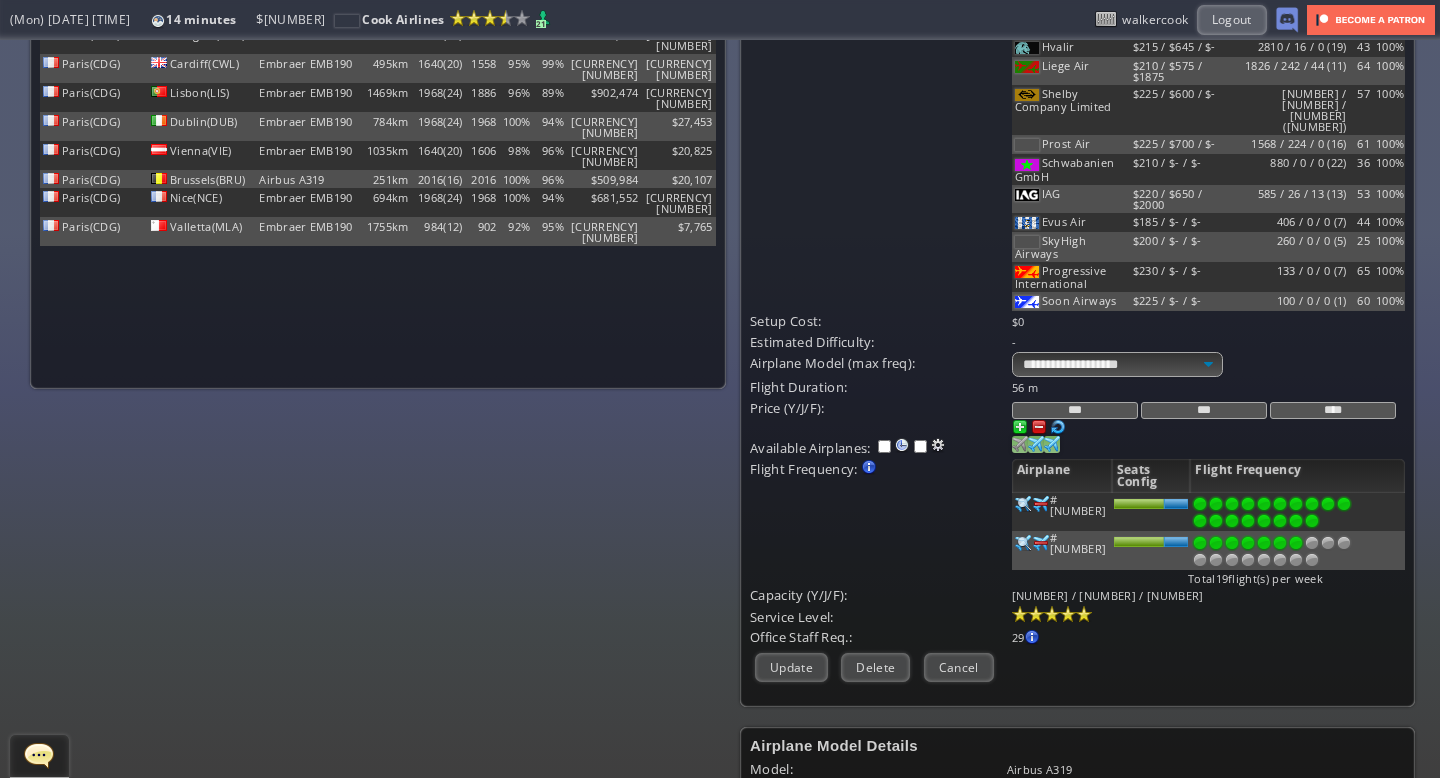 click at bounding box center (1296, 504) 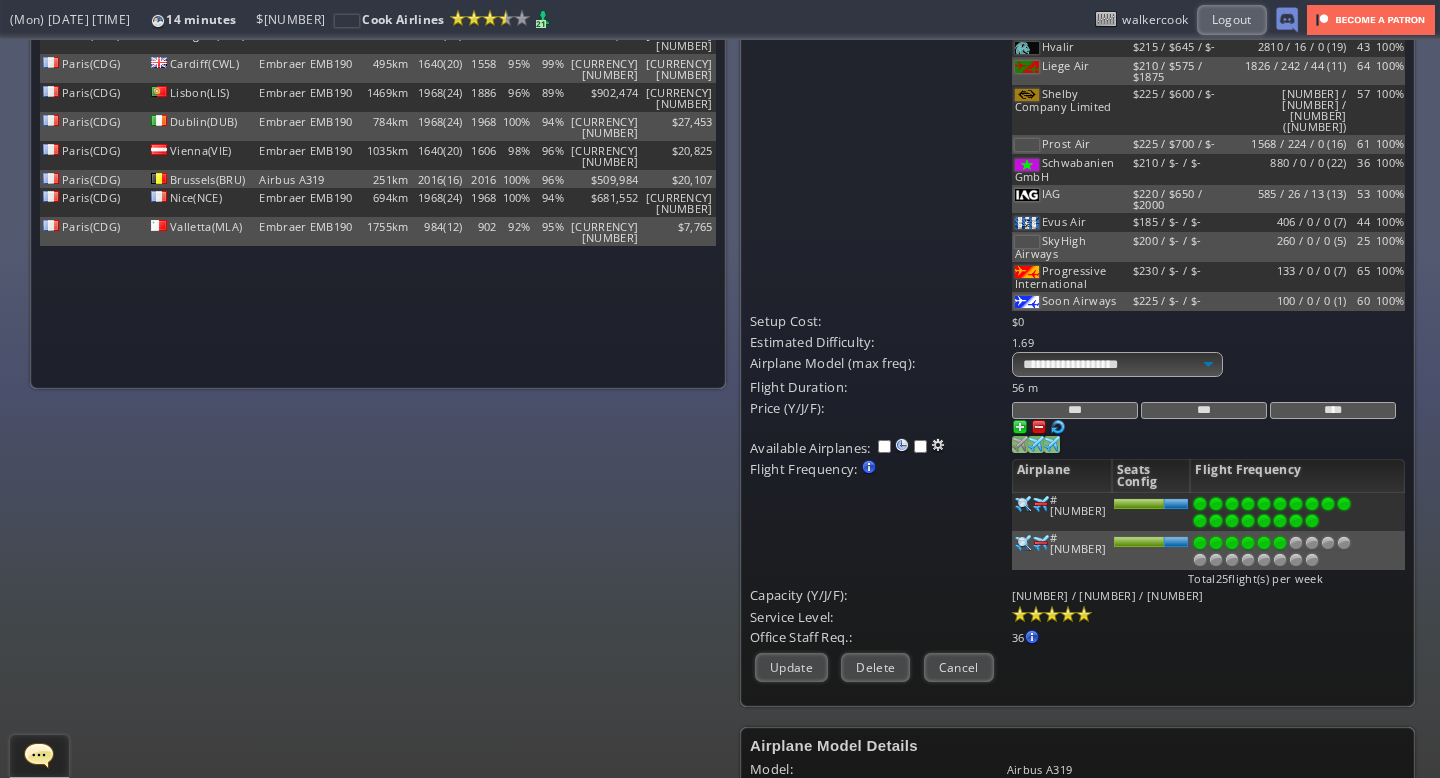 click at bounding box center (1280, 504) 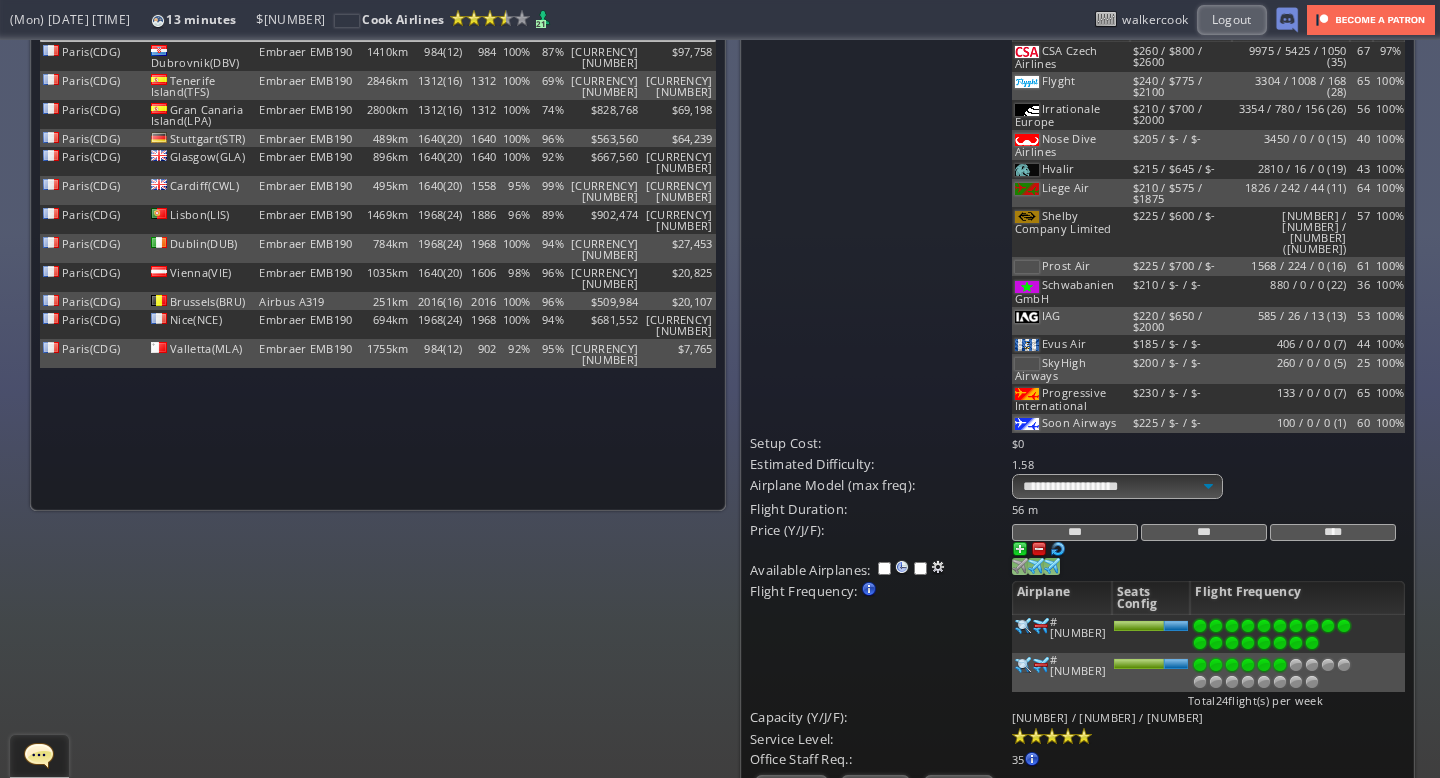 scroll, scrollTop: 303, scrollLeft: 0, axis: vertical 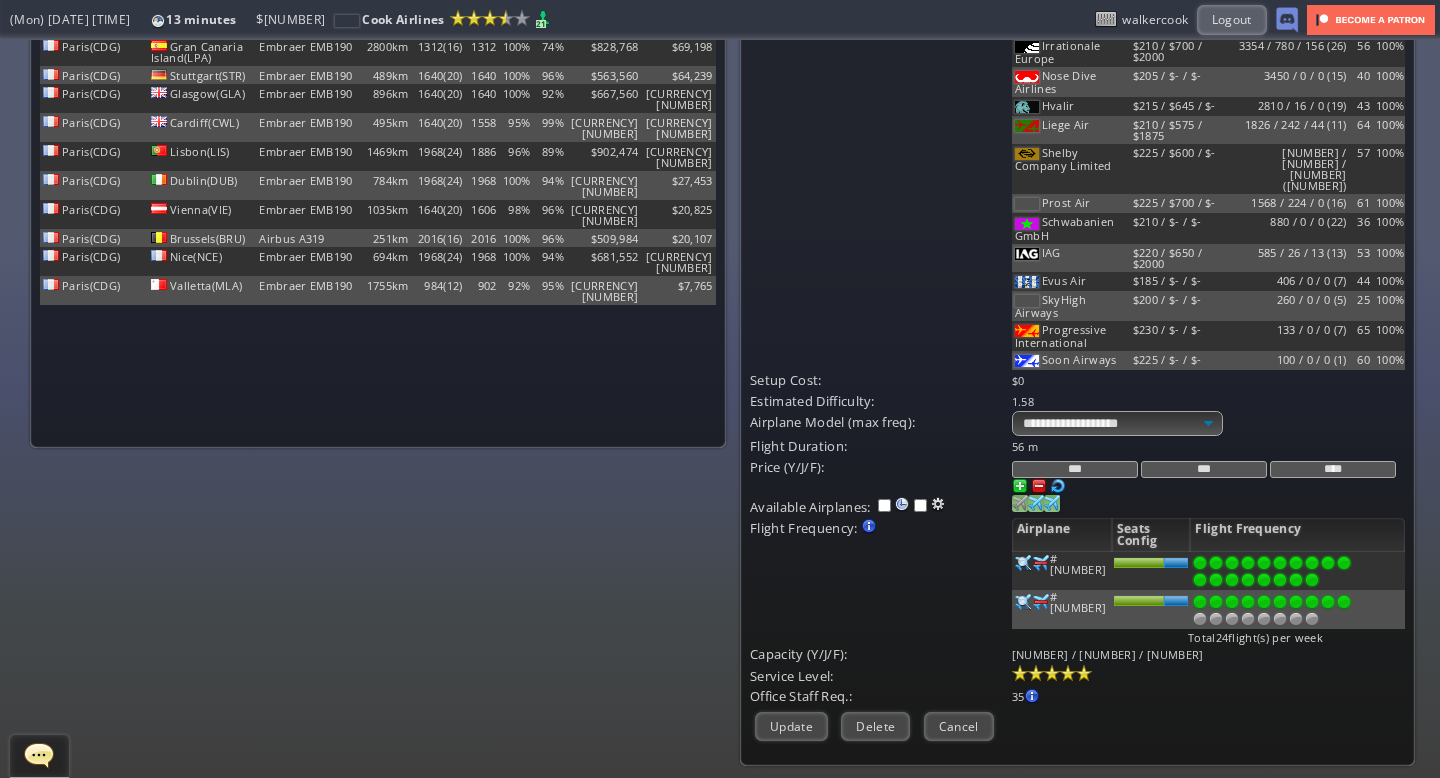 click at bounding box center (1344, 563) 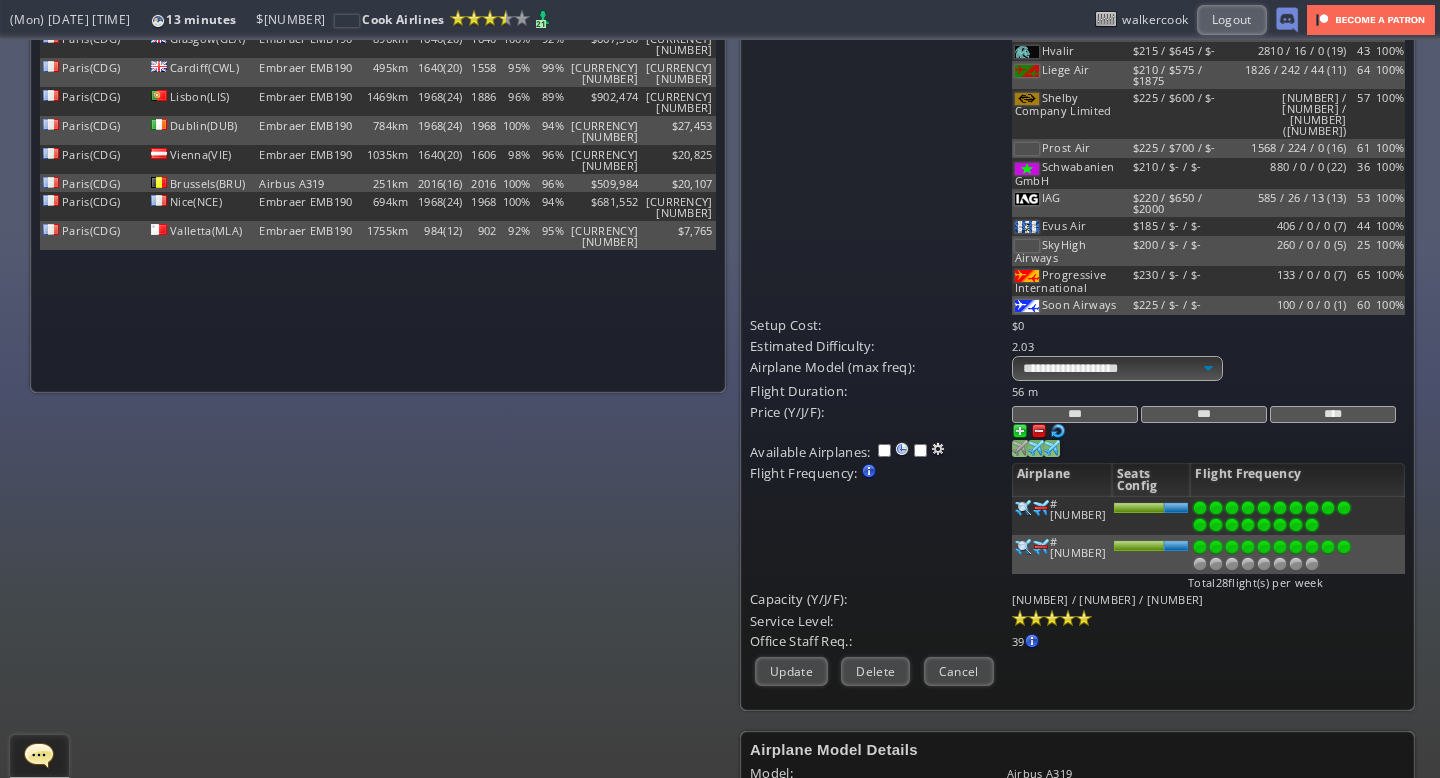 scroll, scrollTop: 424, scrollLeft: 0, axis: vertical 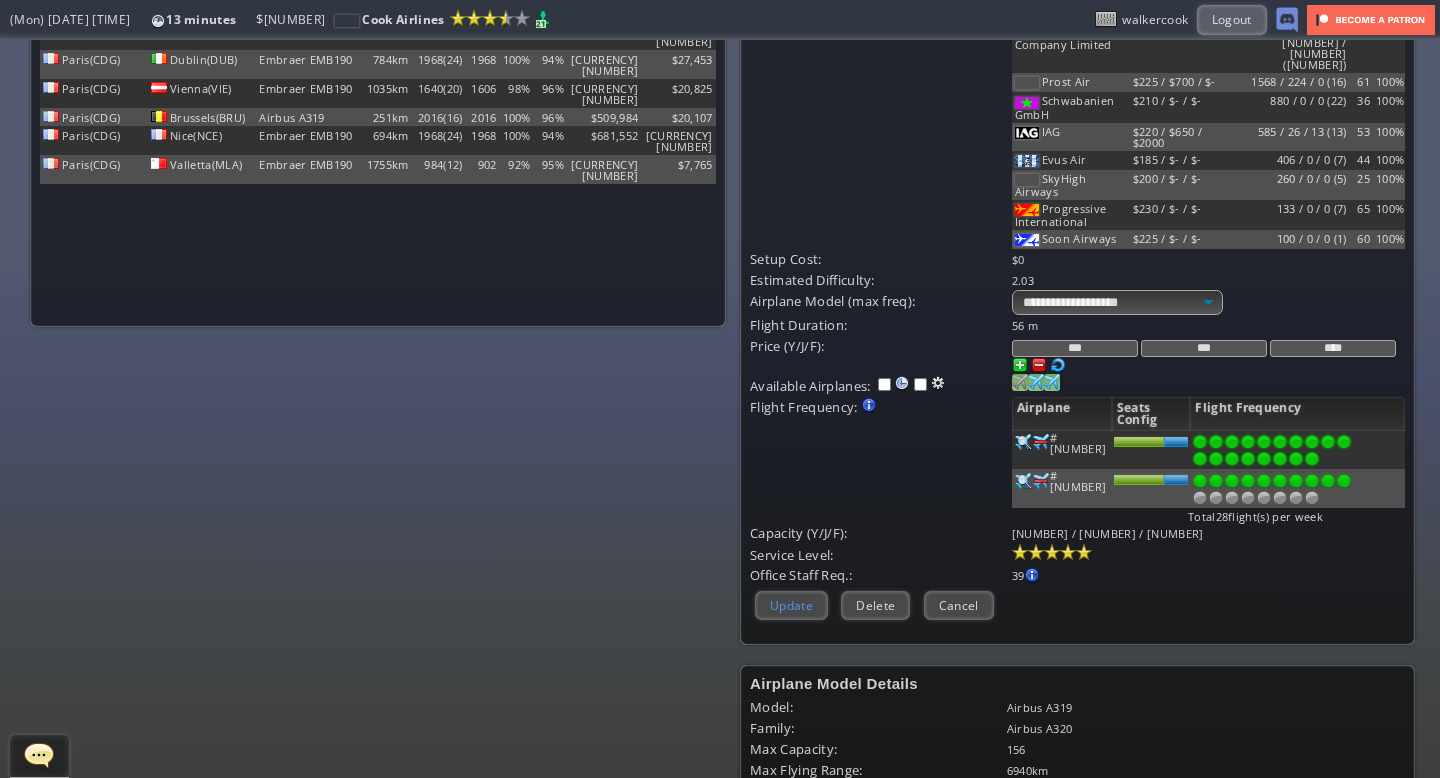 click on "Update" at bounding box center [791, 605] 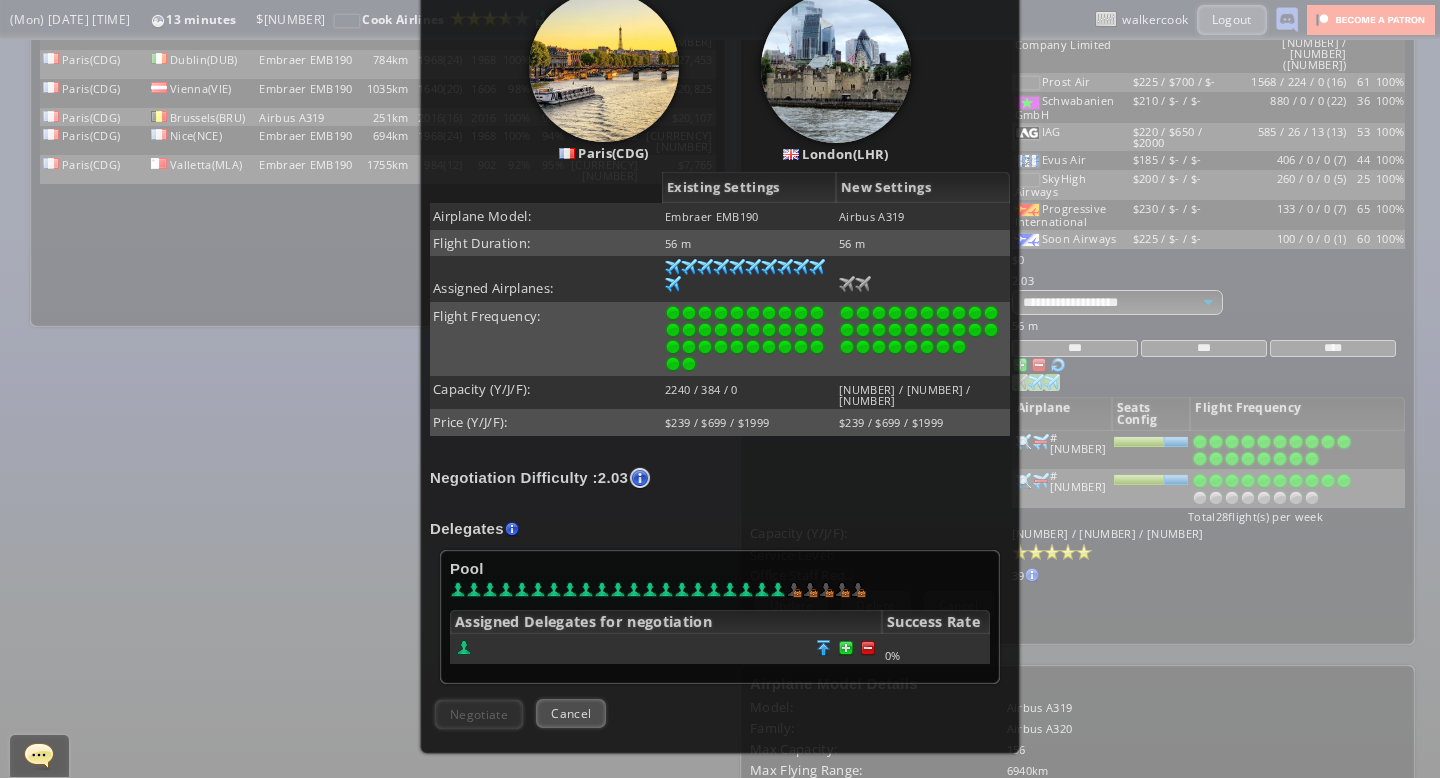 scroll, scrollTop: 276, scrollLeft: 0, axis: vertical 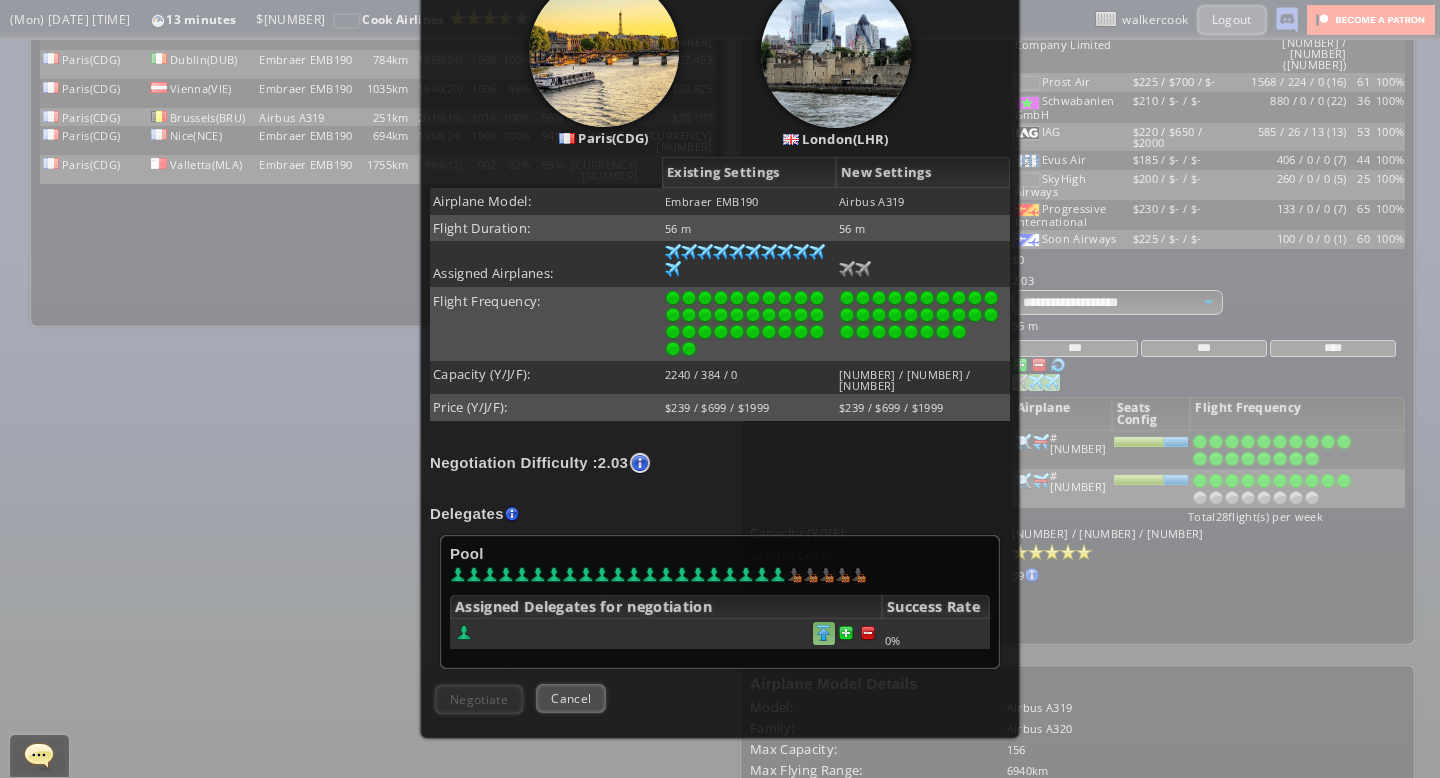 click at bounding box center [868, 633] 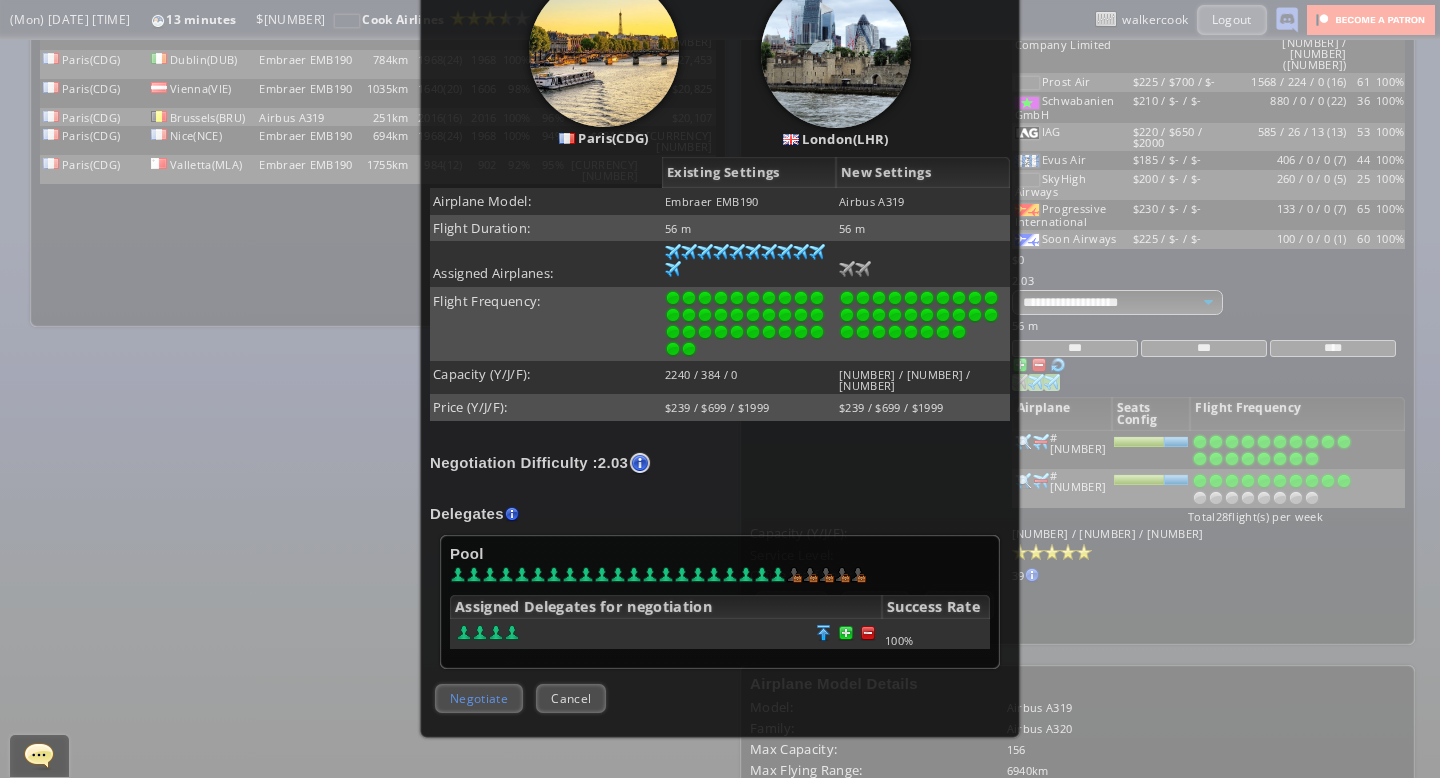 click on "Negotiate" at bounding box center (479, 698) 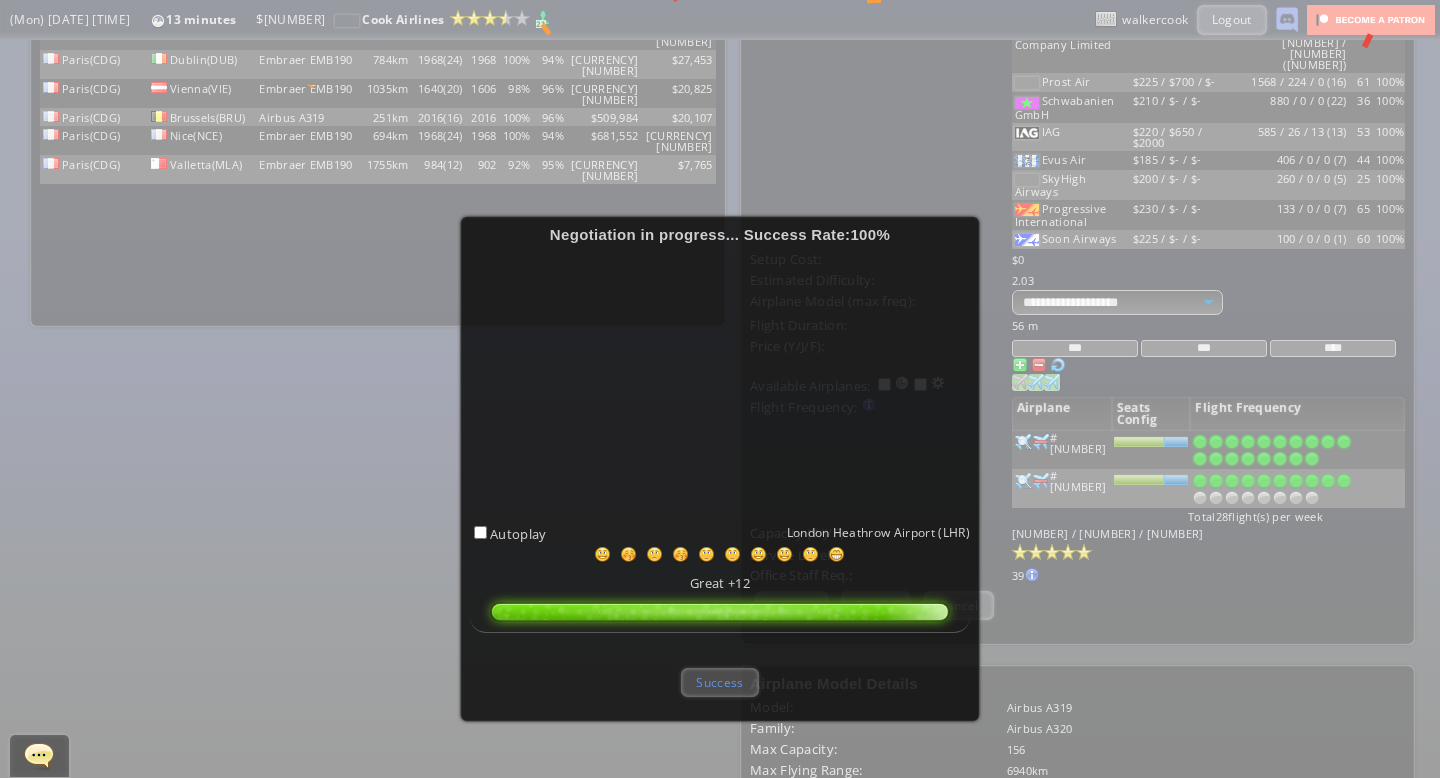 click on "Success" at bounding box center [719, 682] 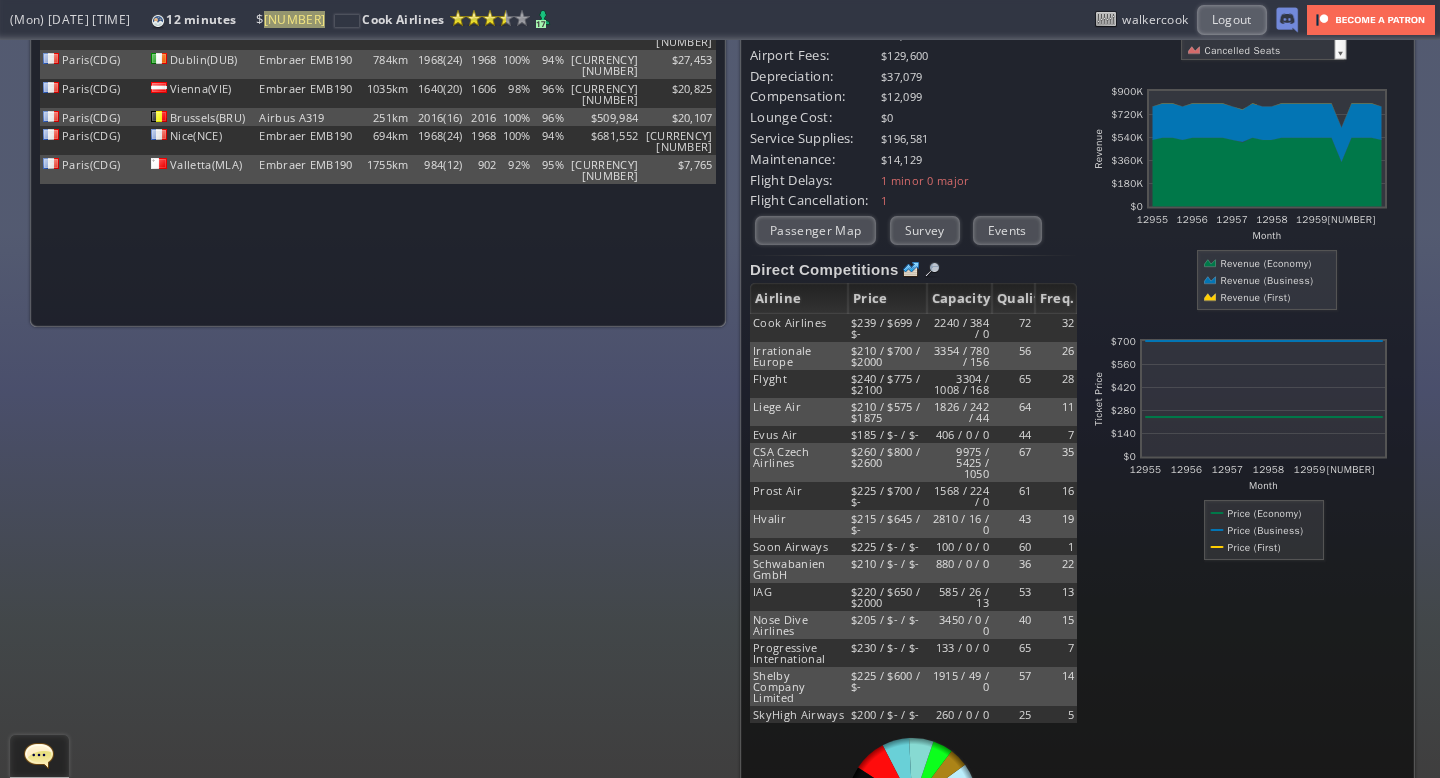 scroll, scrollTop: 0, scrollLeft: 0, axis: both 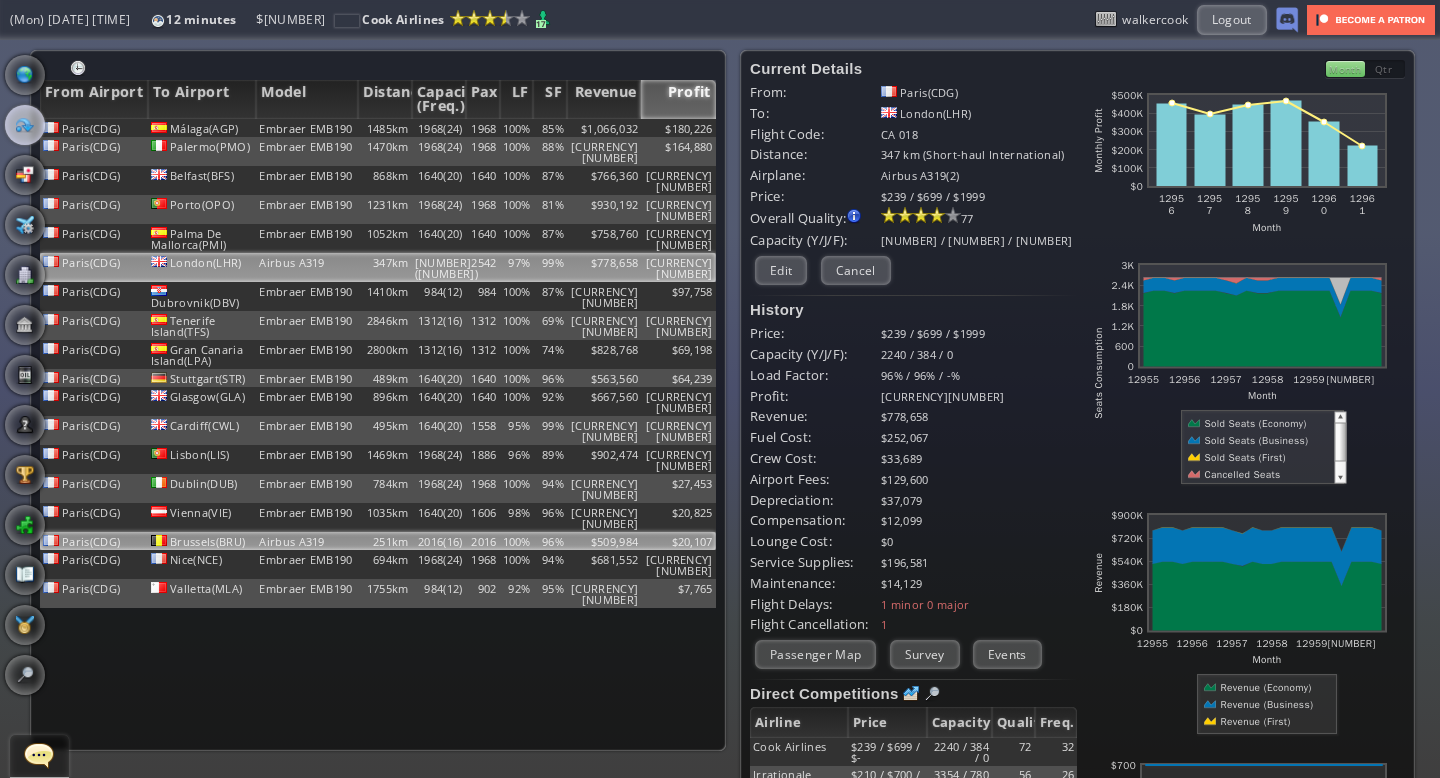 click on "96%" at bounding box center (550, 128) 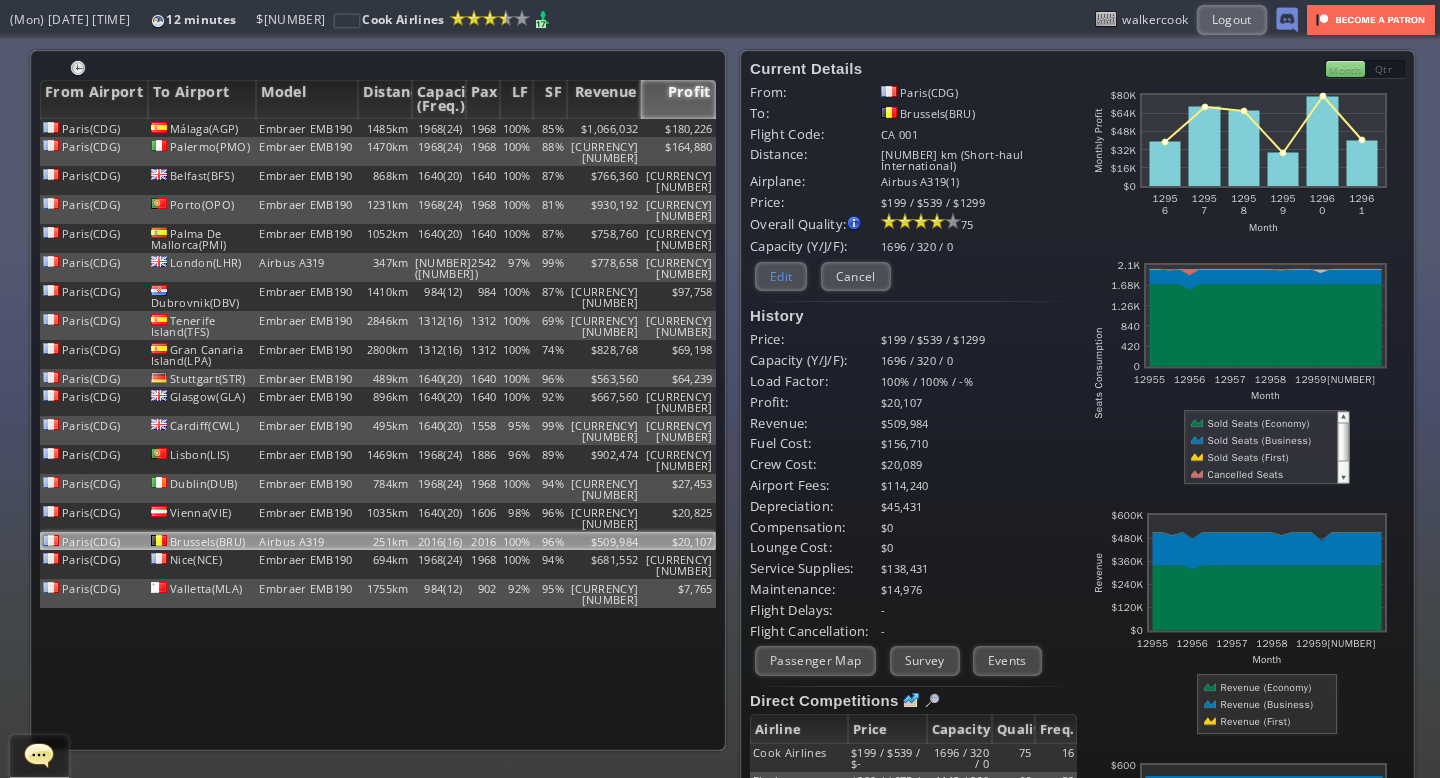 click on "Edit" at bounding box center (781, 276) 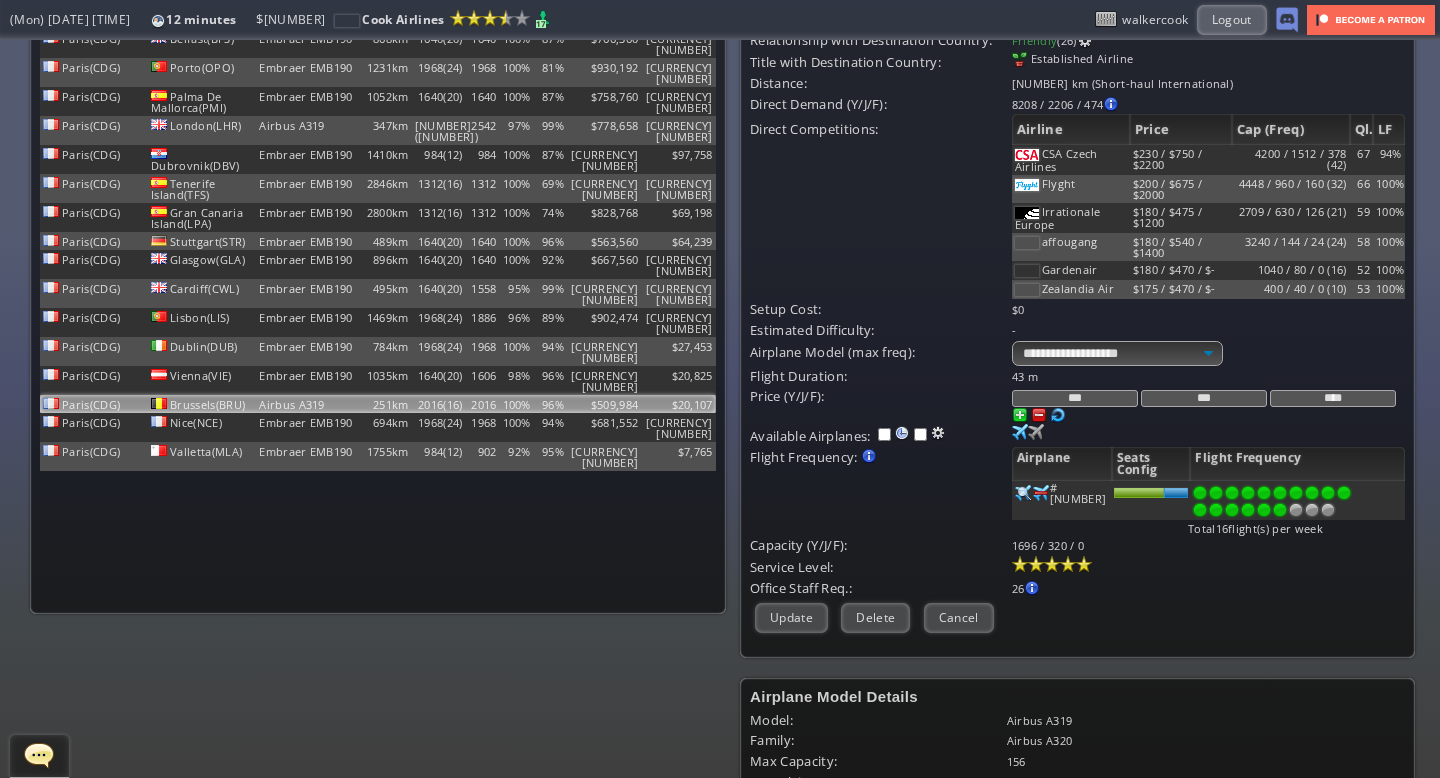 scroll, scrollTop: 138, scrollLeft: 0, axis: vertical 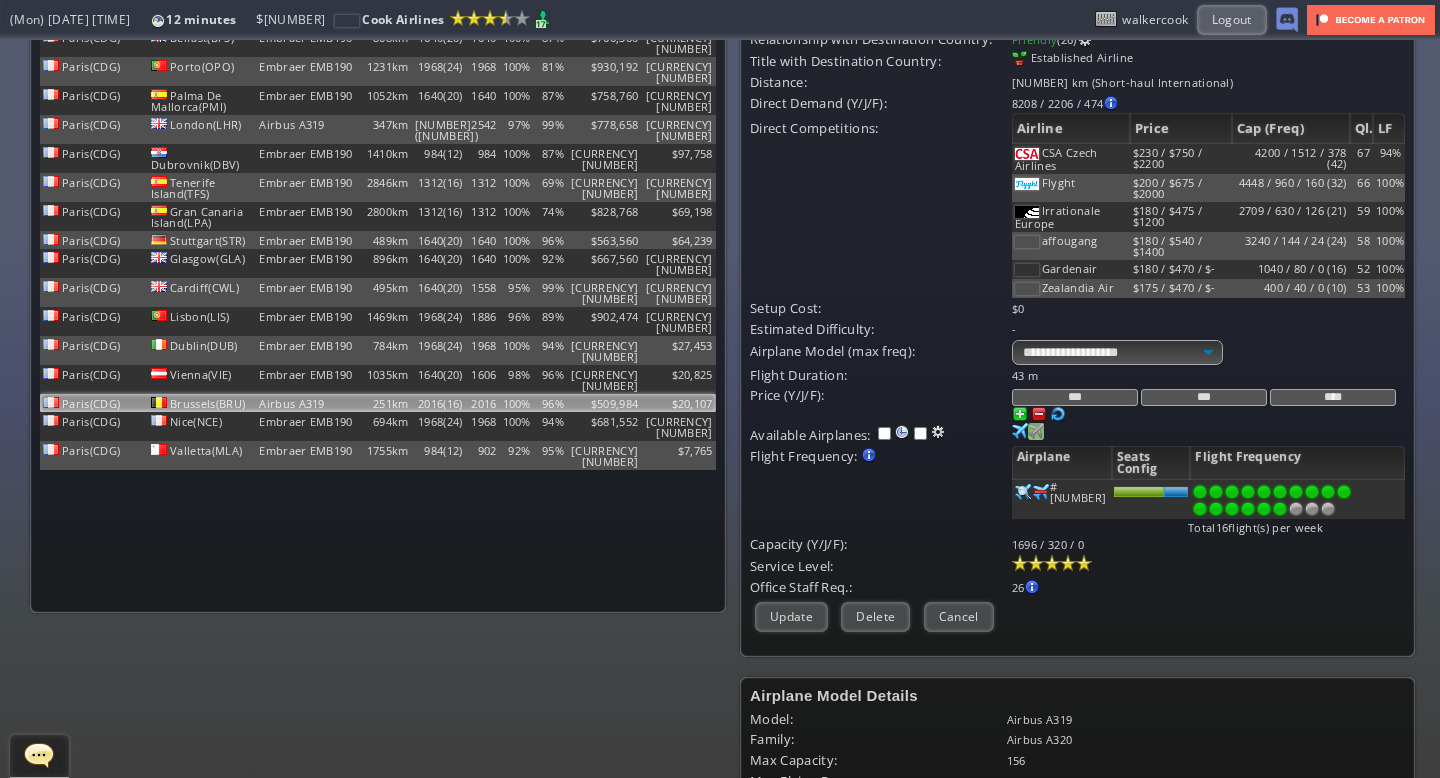 click at bounding box center [1020, 431] 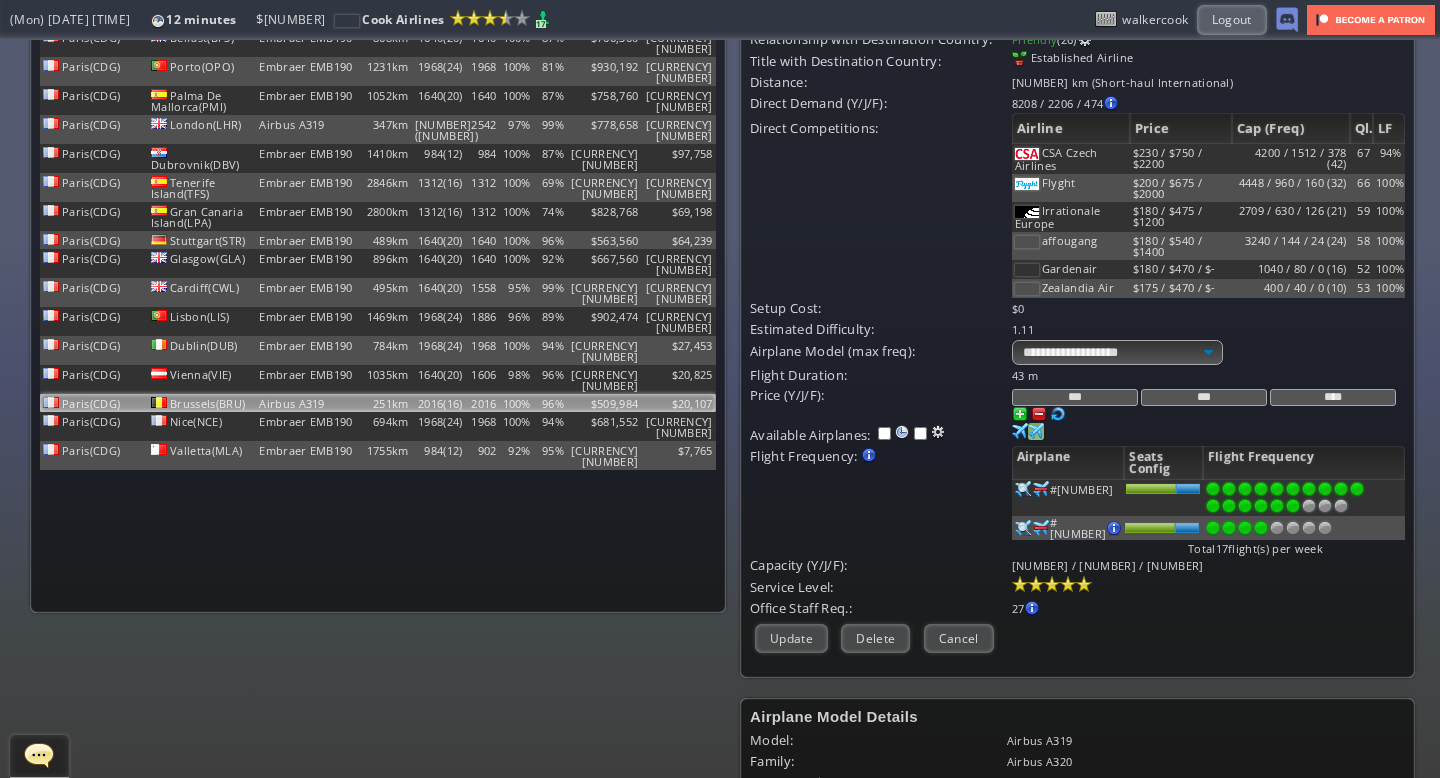 click at bounding box center (1261, 489) 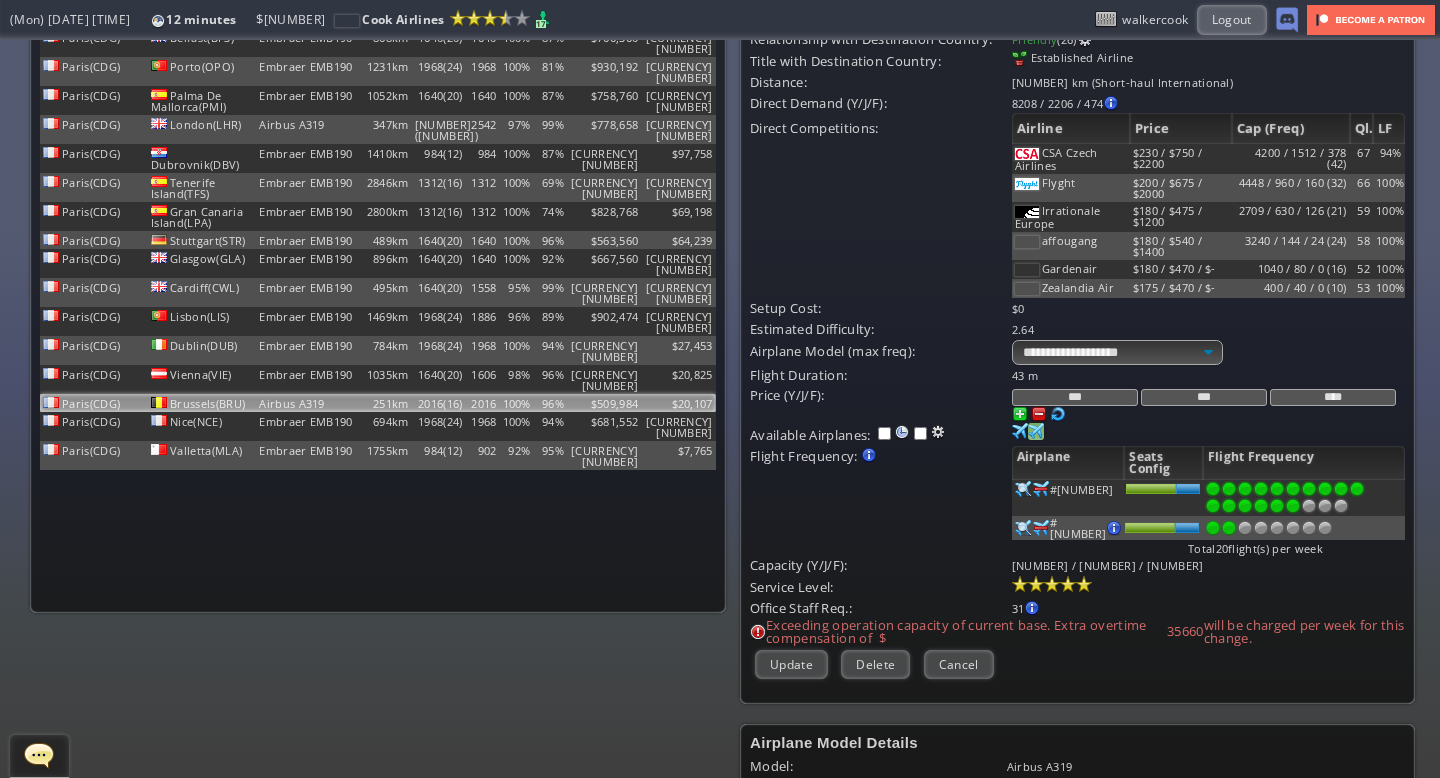 click at bounding box center (1229, 489) 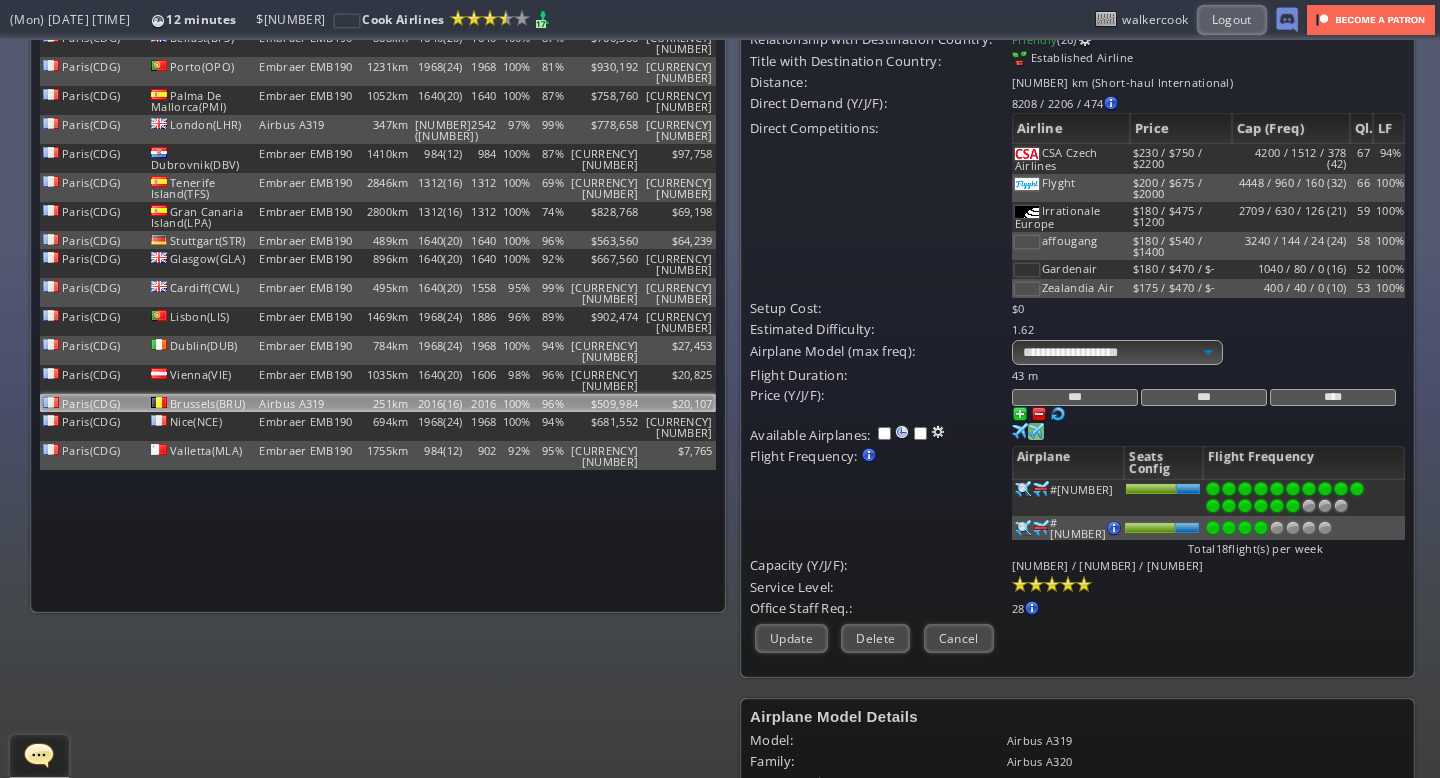 click at bounding box center (1261, 489) 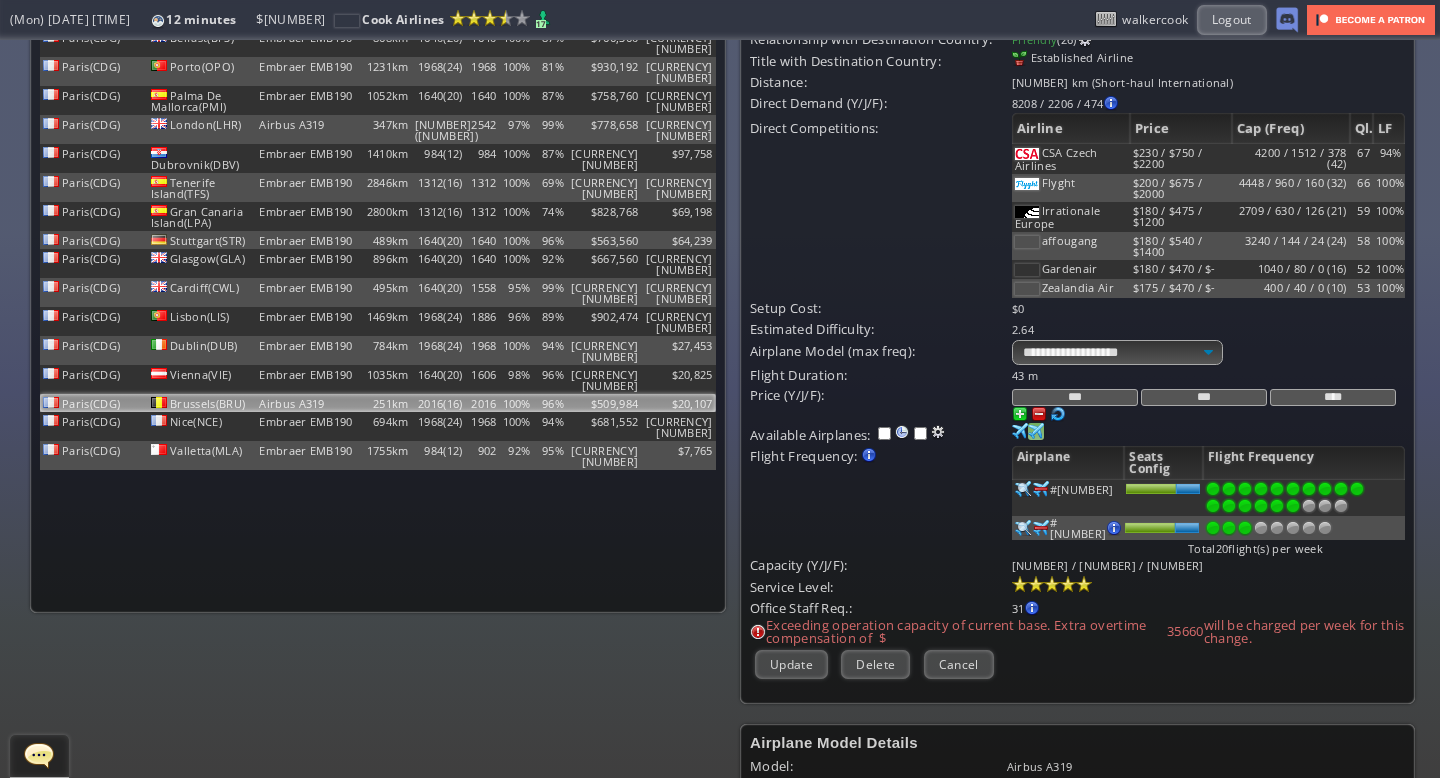 click at bounding box center [1245, 489] 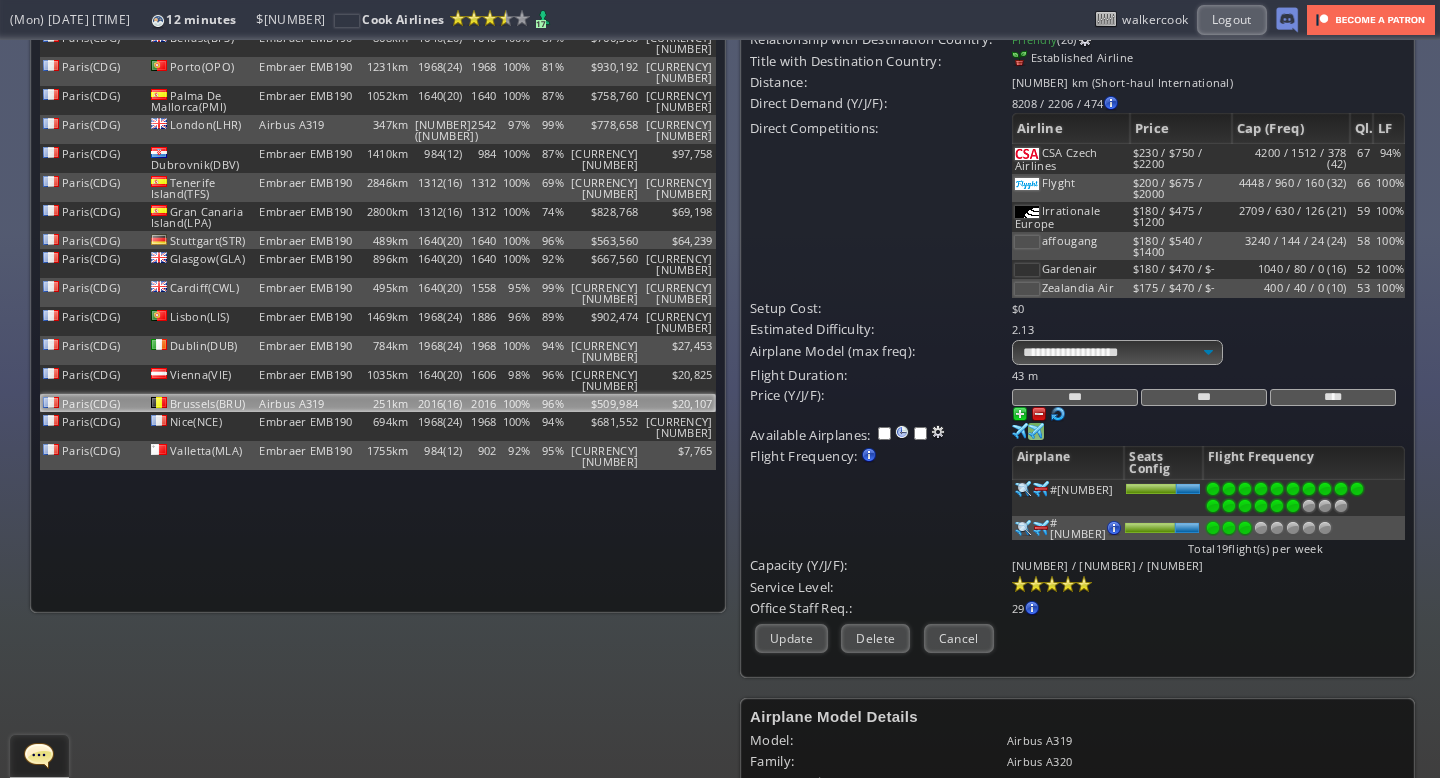 click at bounding box center (1020, 431) 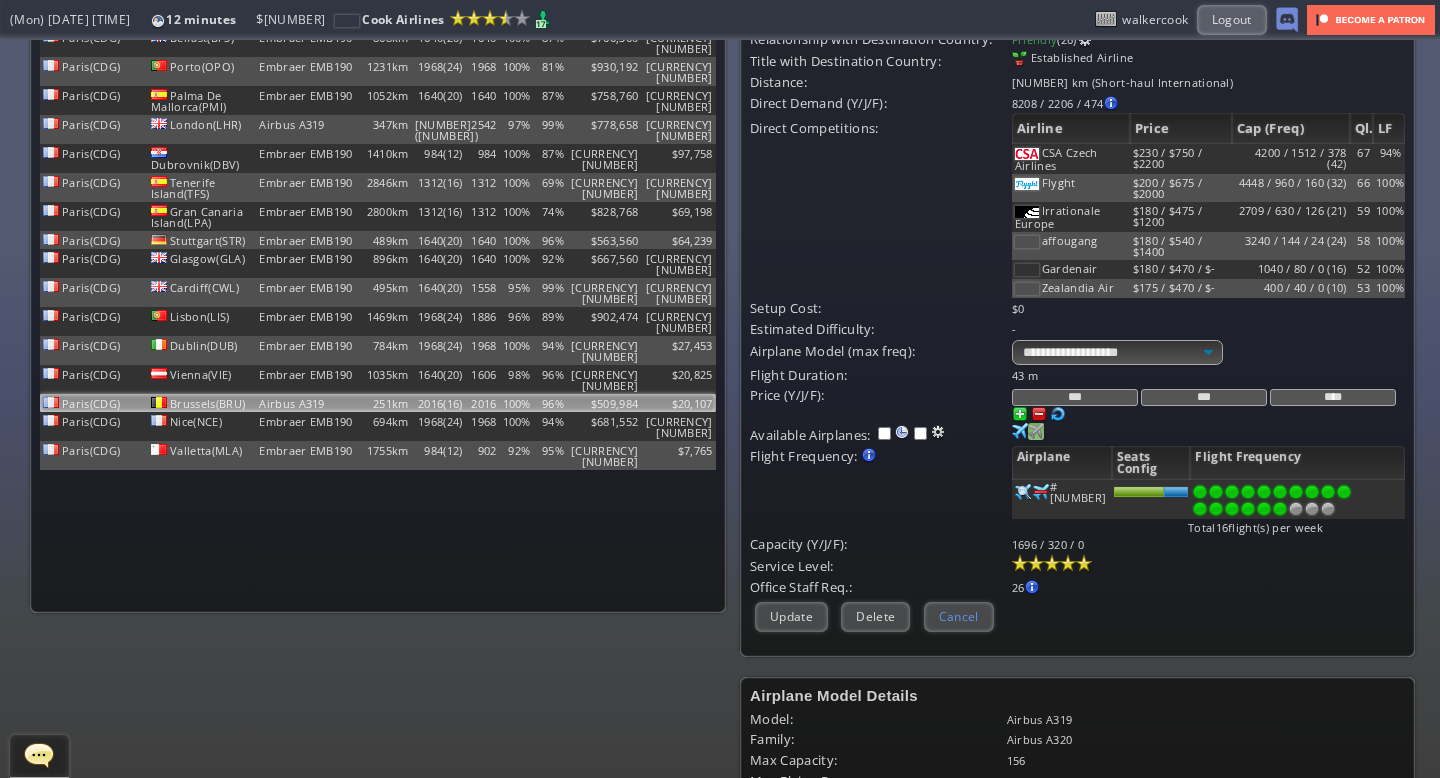 click on "Cancel" at bounding box center [959, 616] 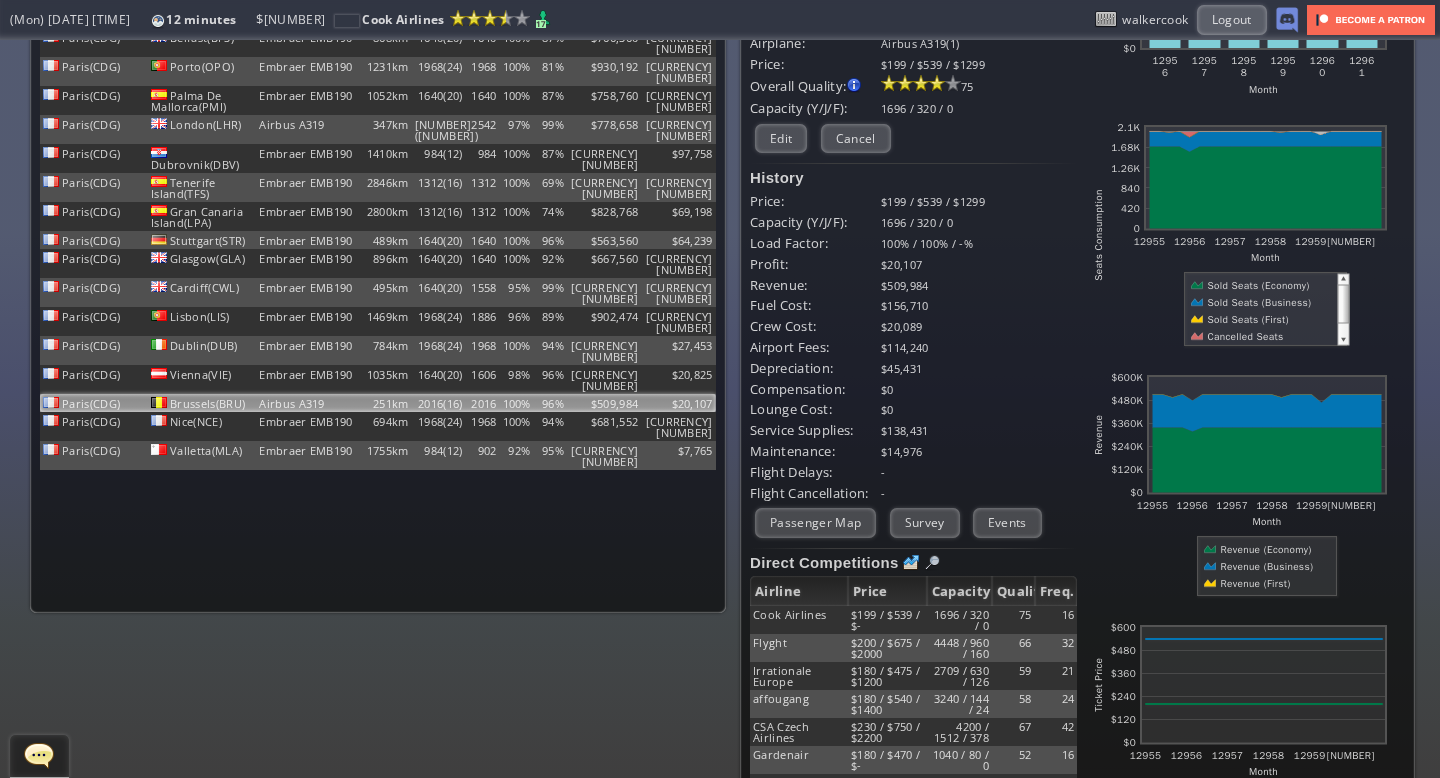scroll, scrollTop: 0, scrollLeft: 0, axis: both 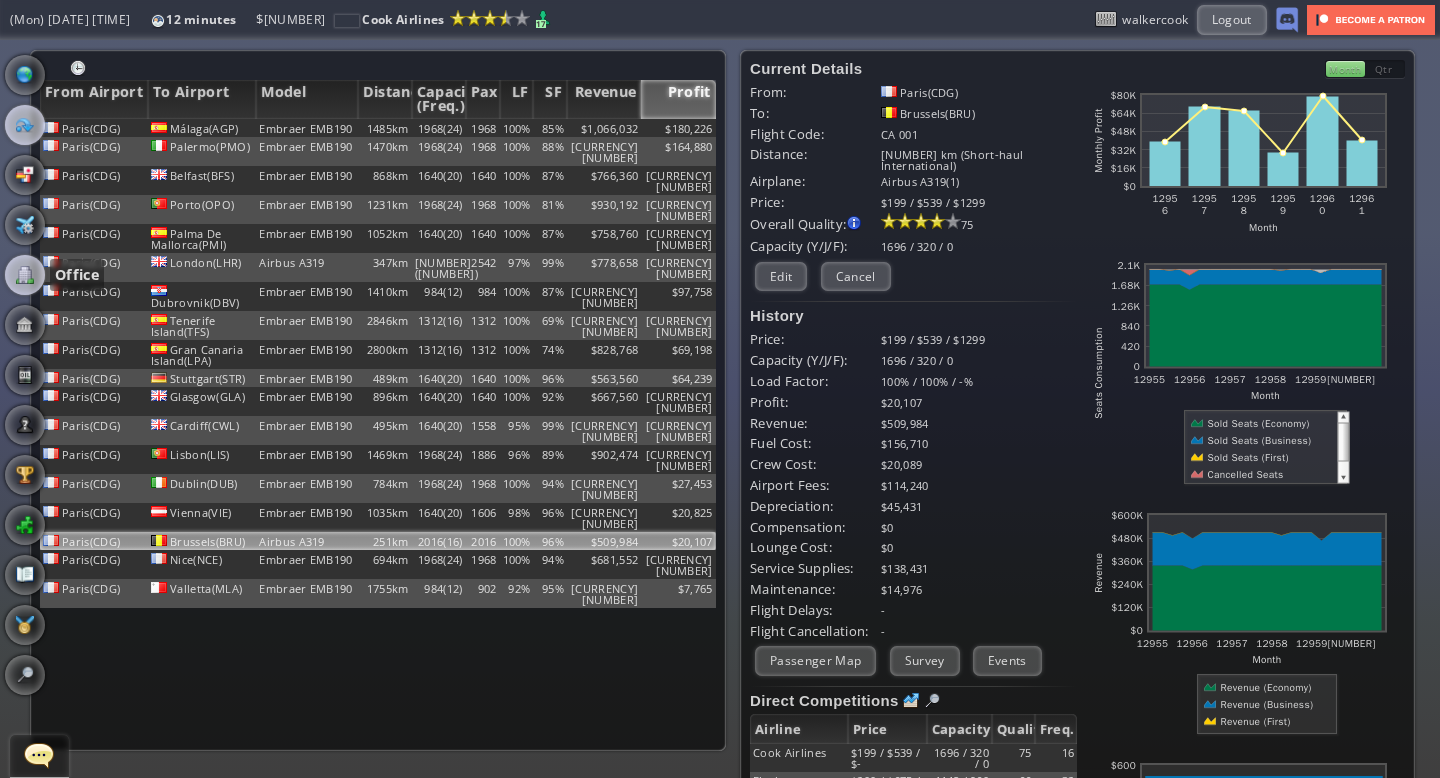click at bounding box center (25, 275) 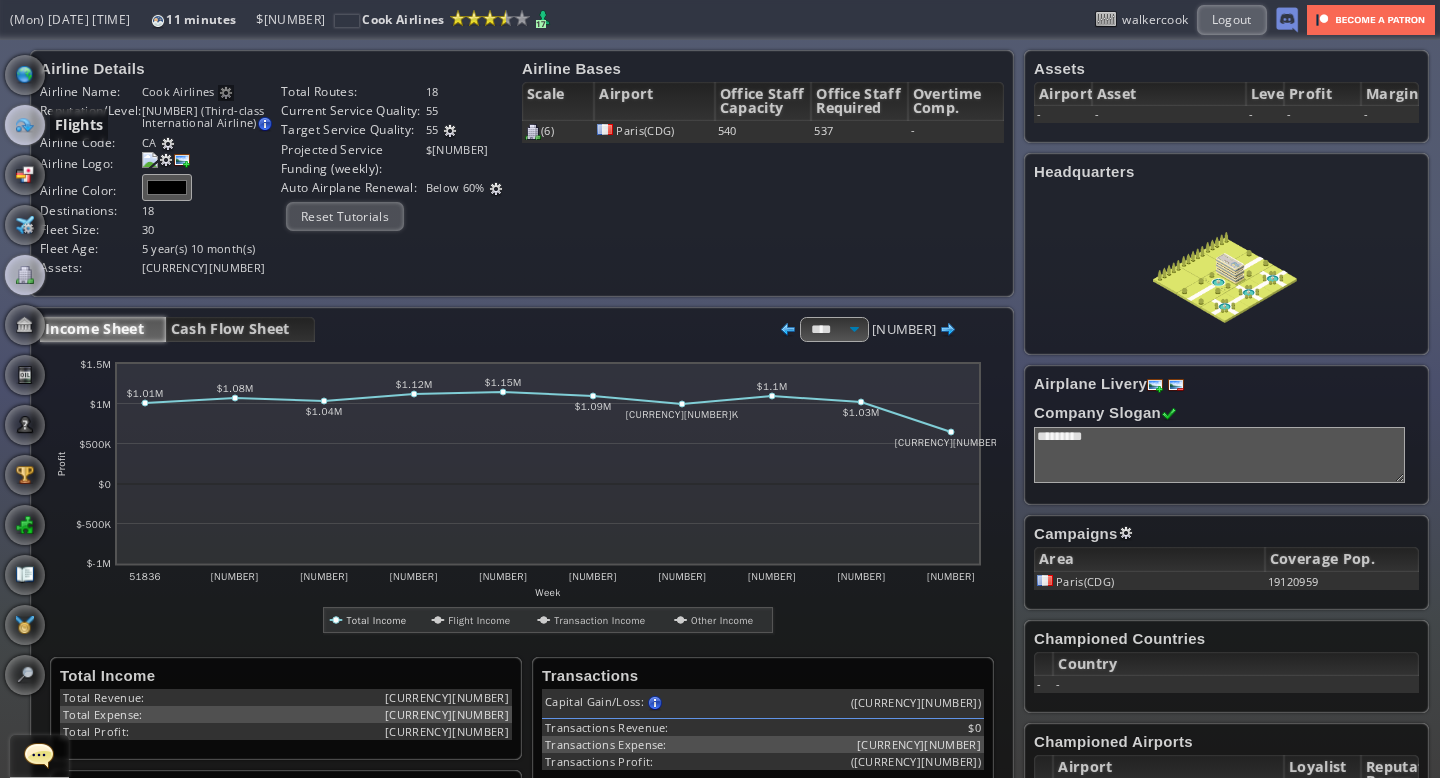 click at bounding box center (25, 125) 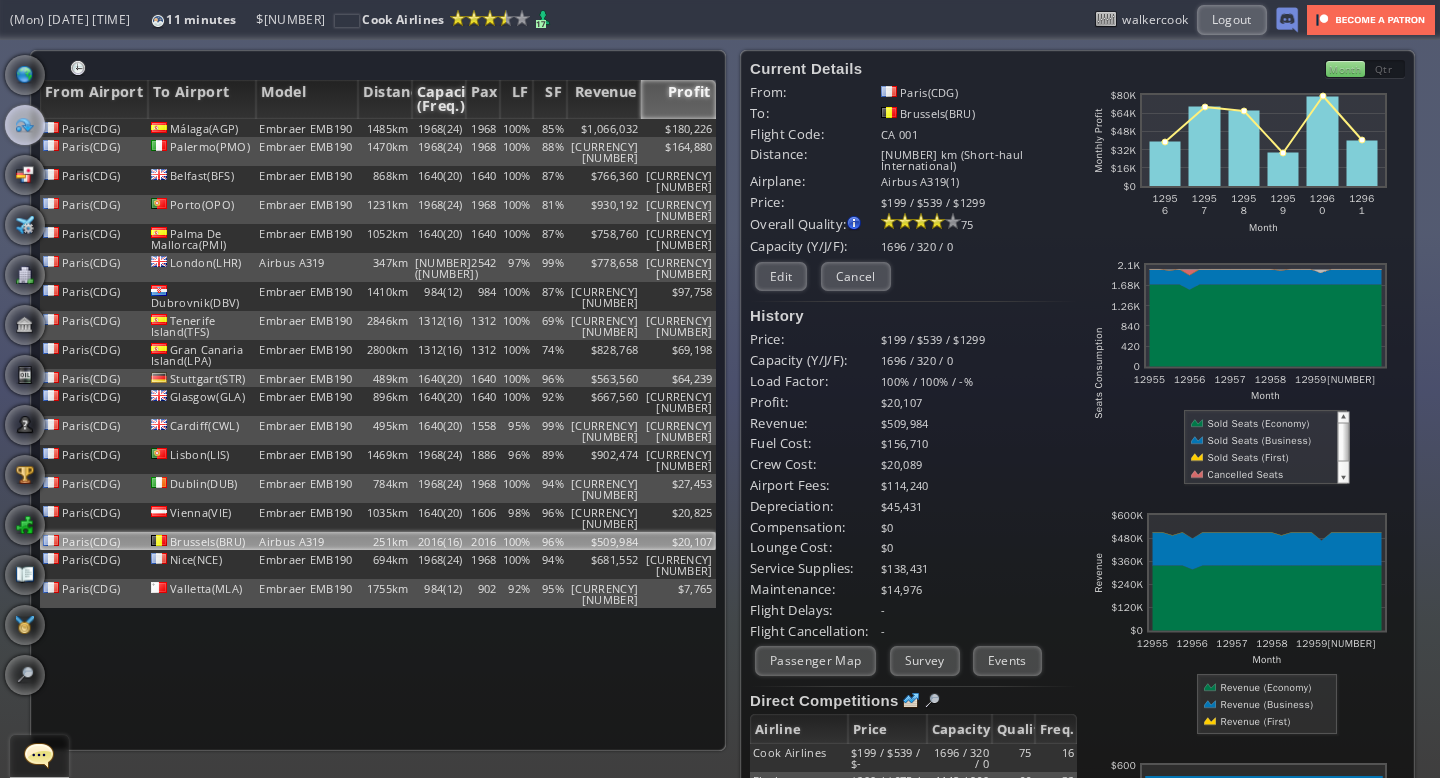 click on "Capacity (Freq.)" at bounding box center [439, 99] 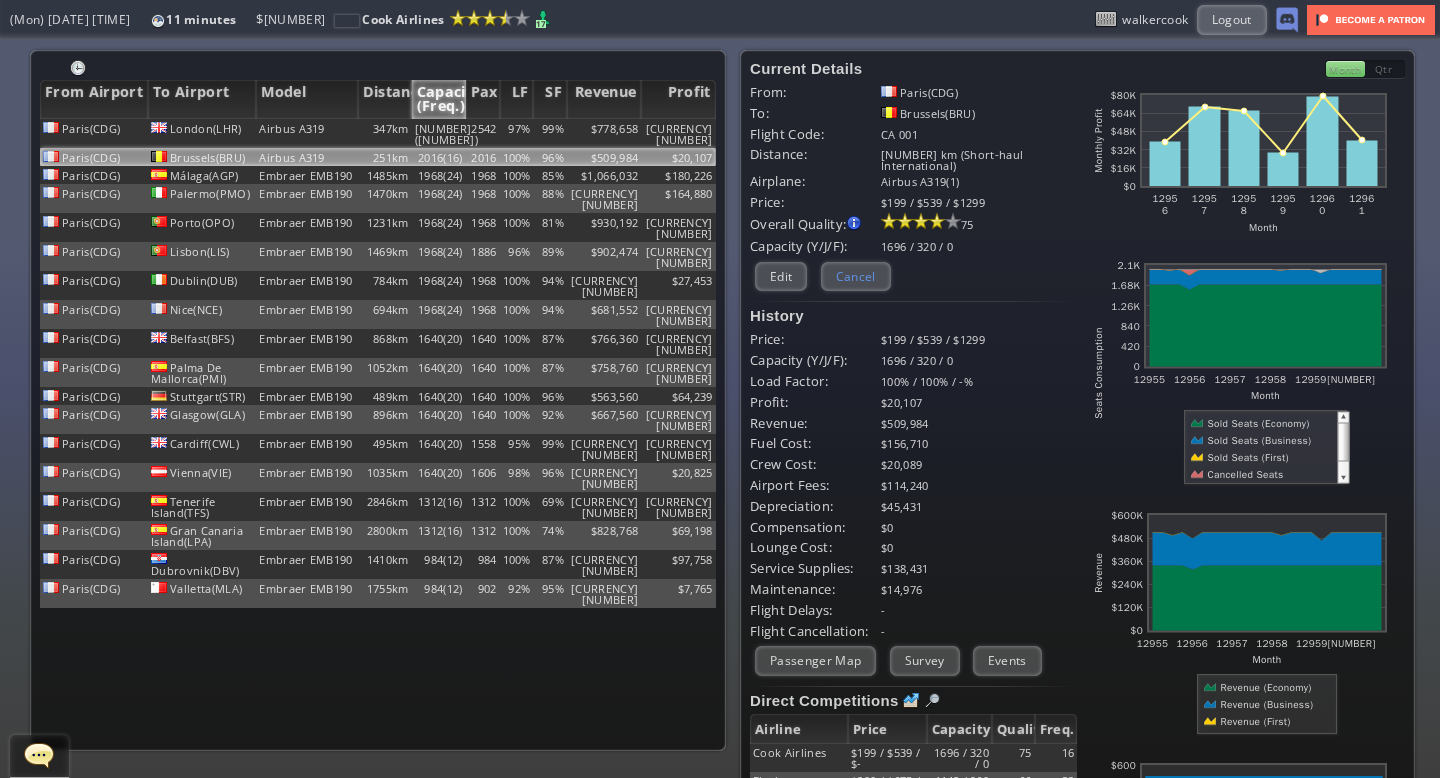 click on "Cancel" at bounding box center [856, 276] 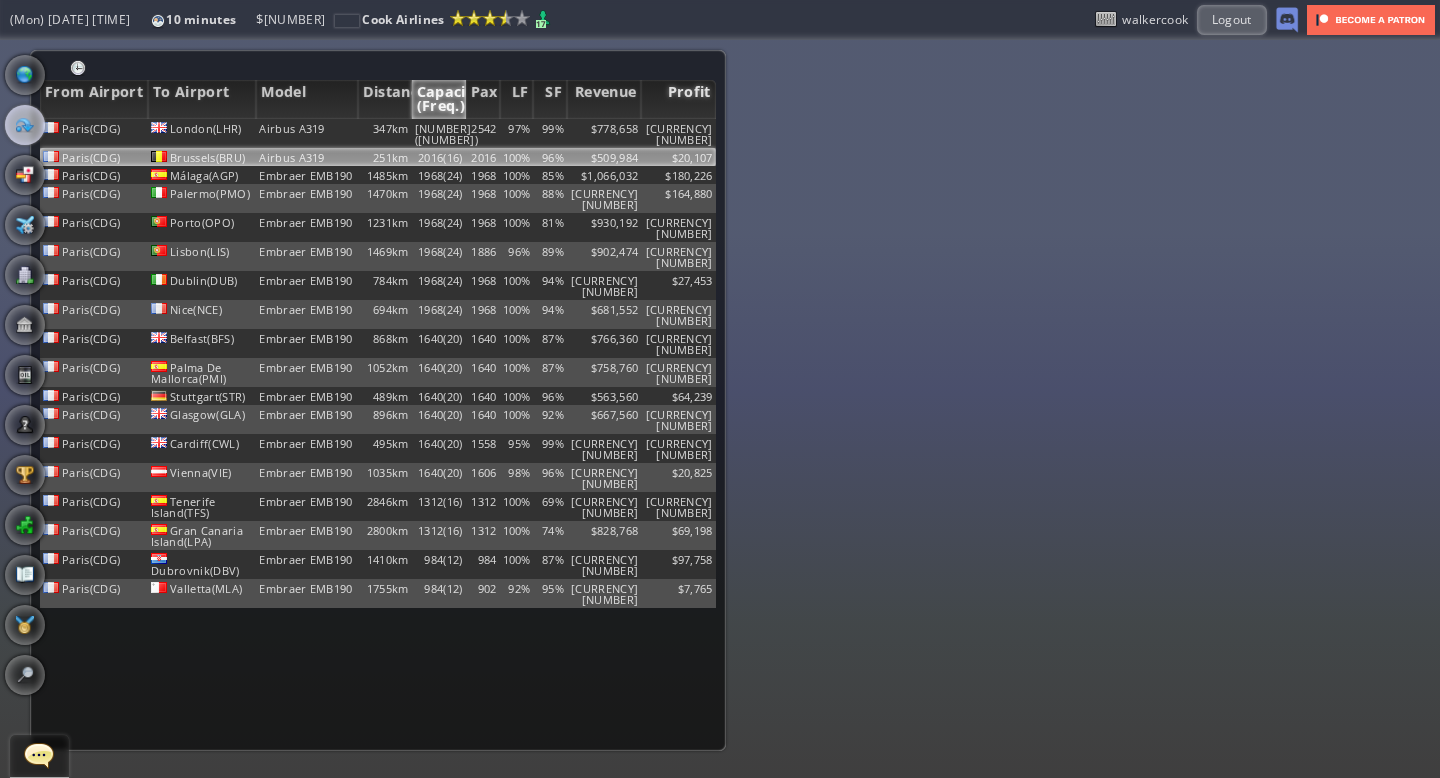 click on "Profit" at bounding box center [678, 99] 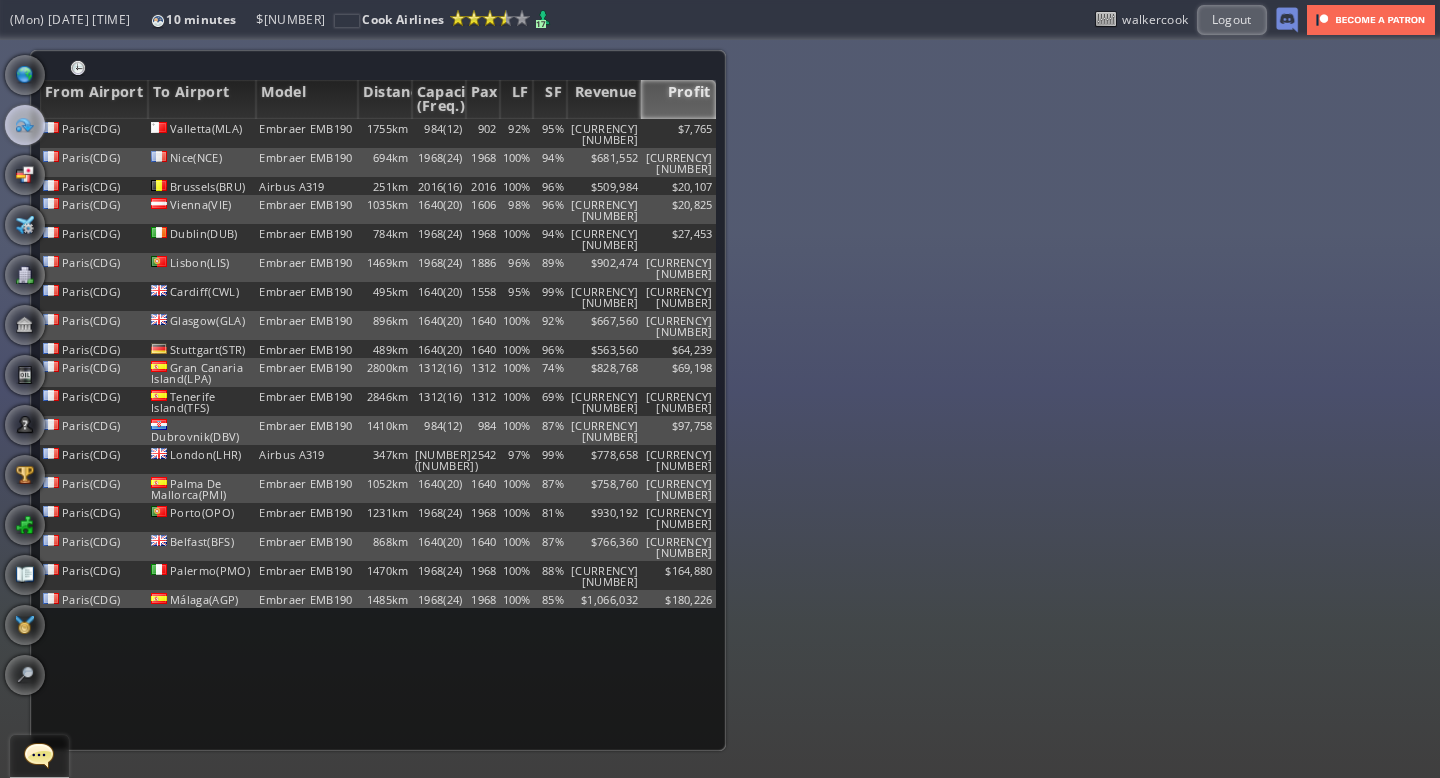 click on "Profit" at bounding box center (678, 99) 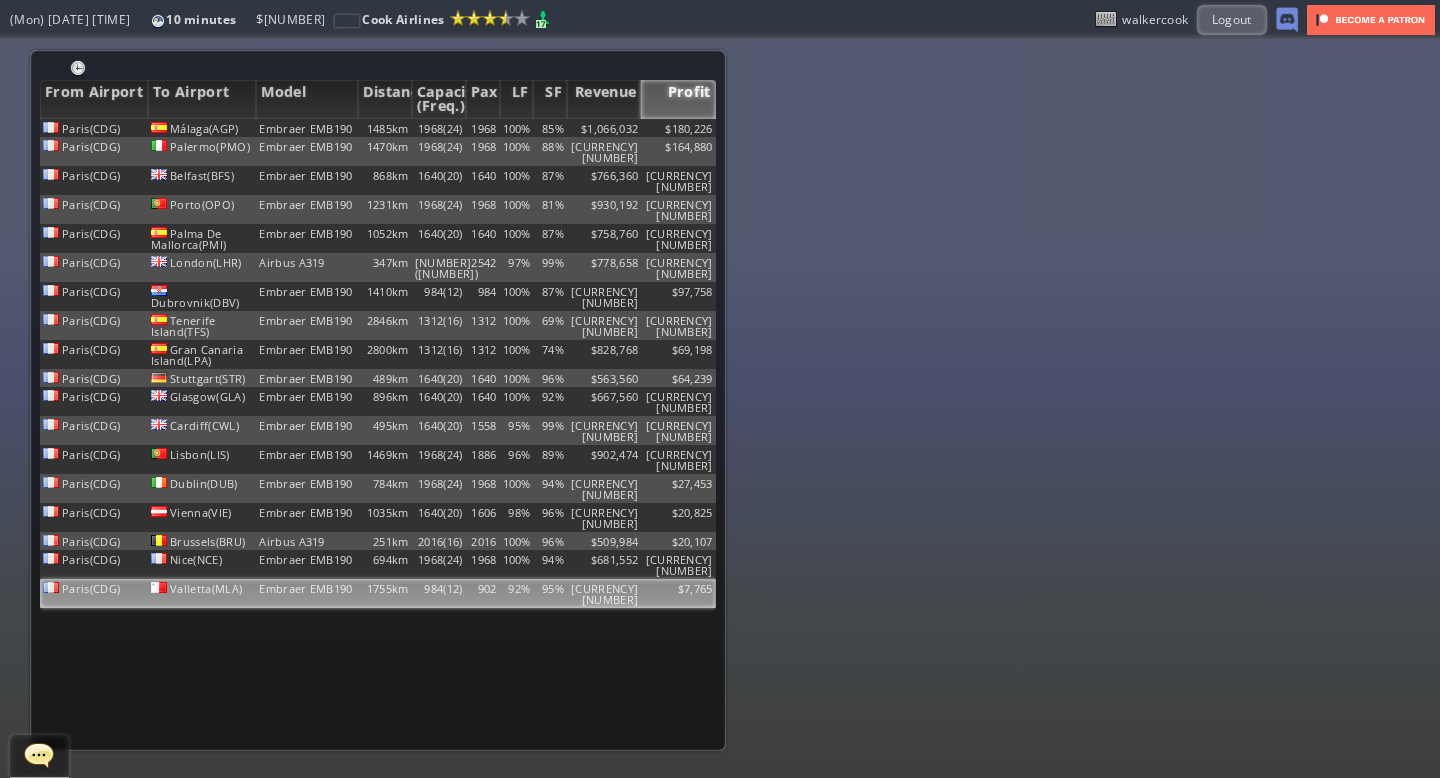 click on "92%" at bounding box center (517, 128) 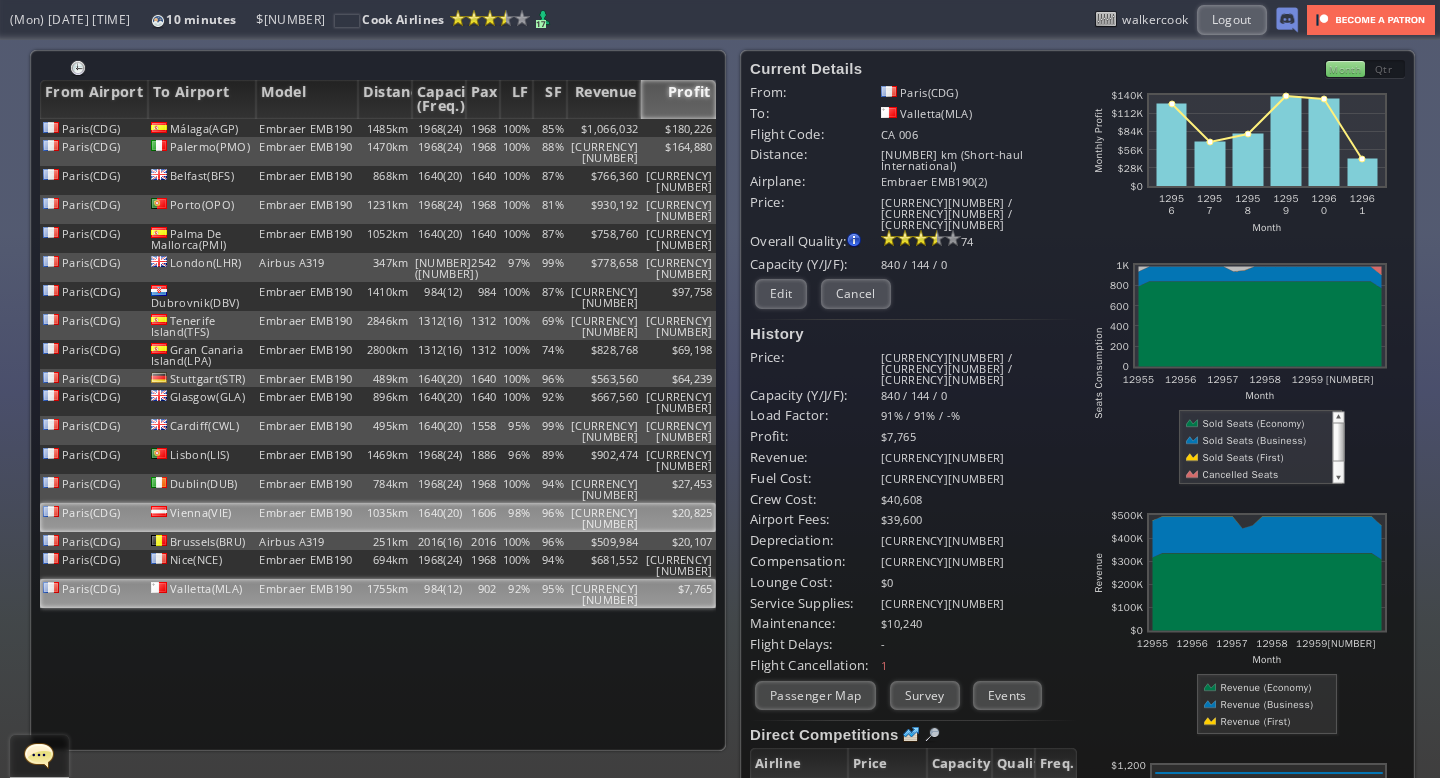 click on "98%" at bounding box center (517, 128) 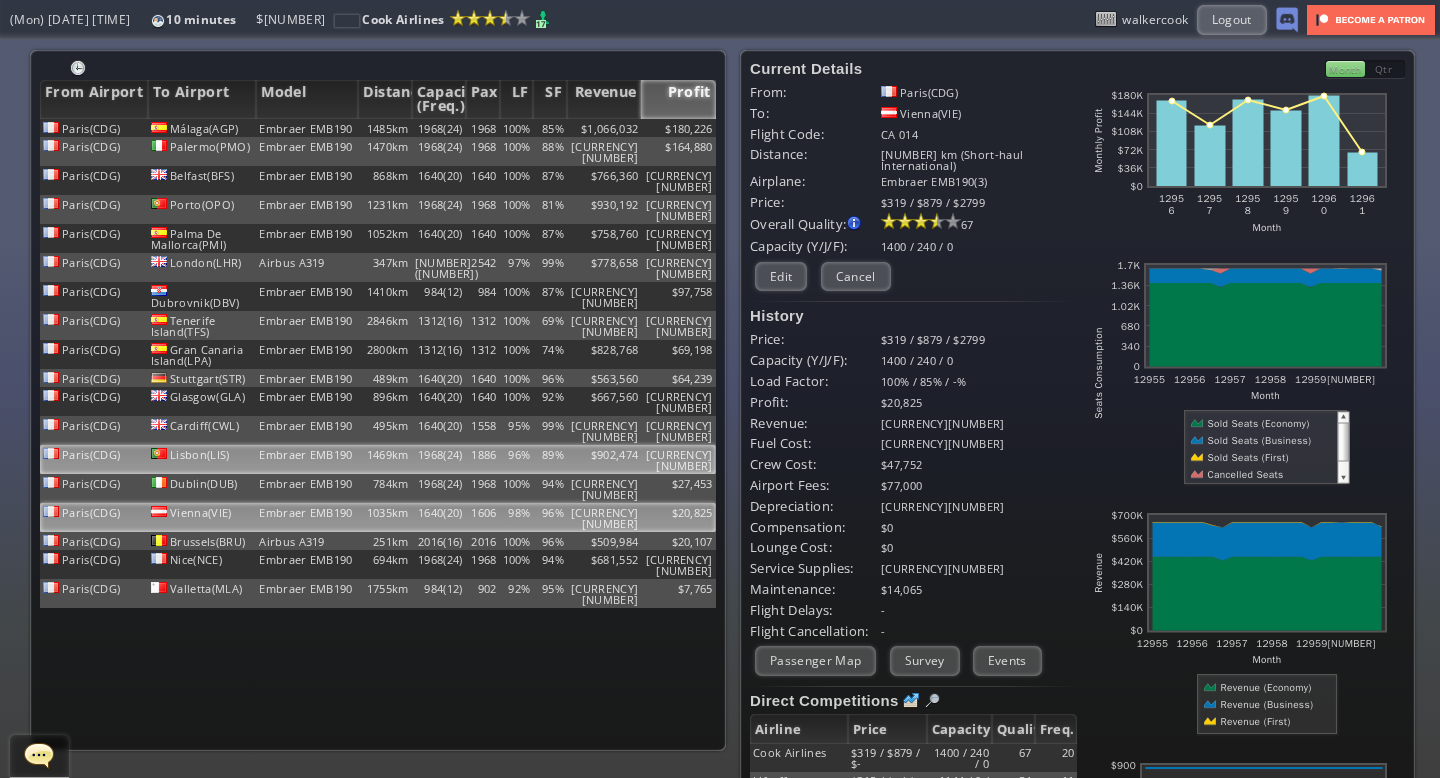 click on "96%" at bounding box center [517, 128] 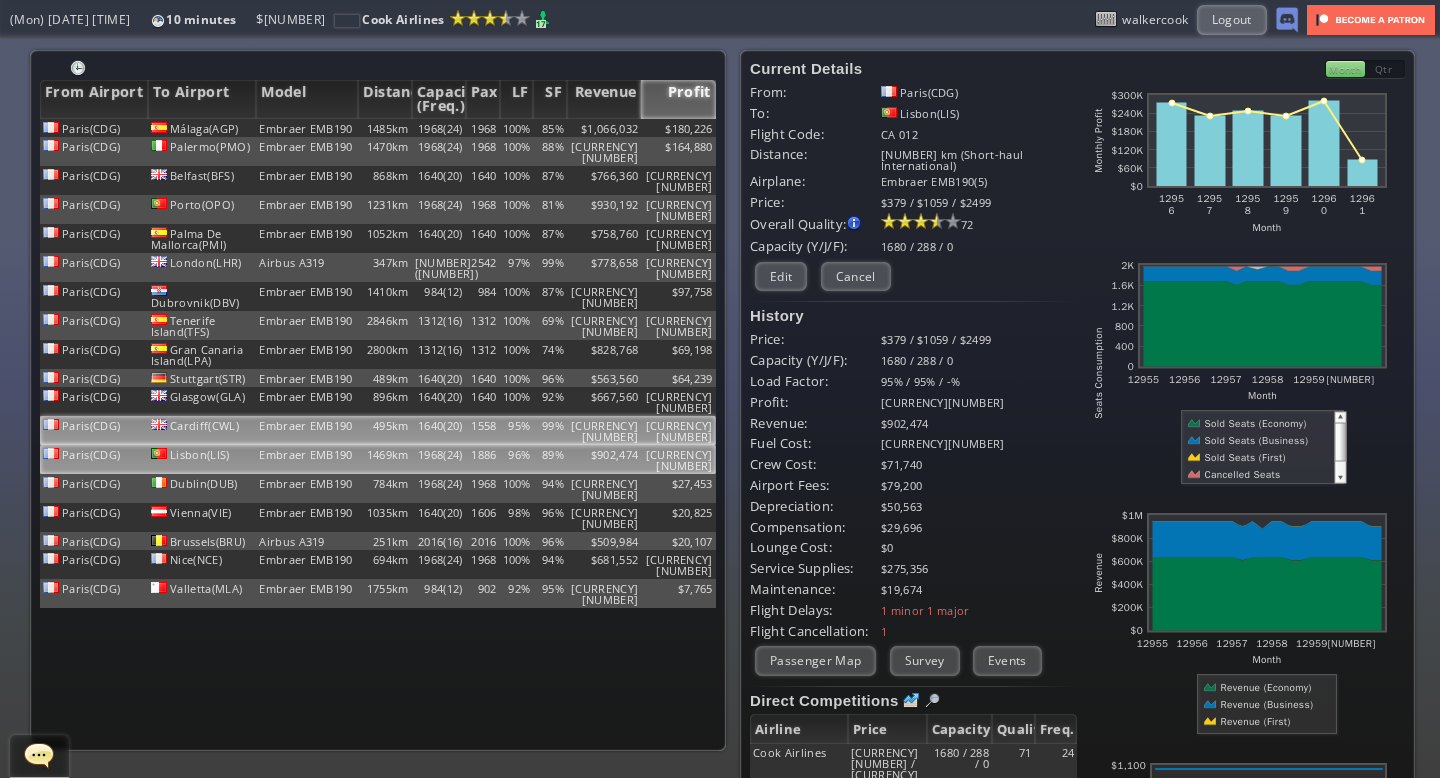 click on "95%" at bounding box center [517, 128] 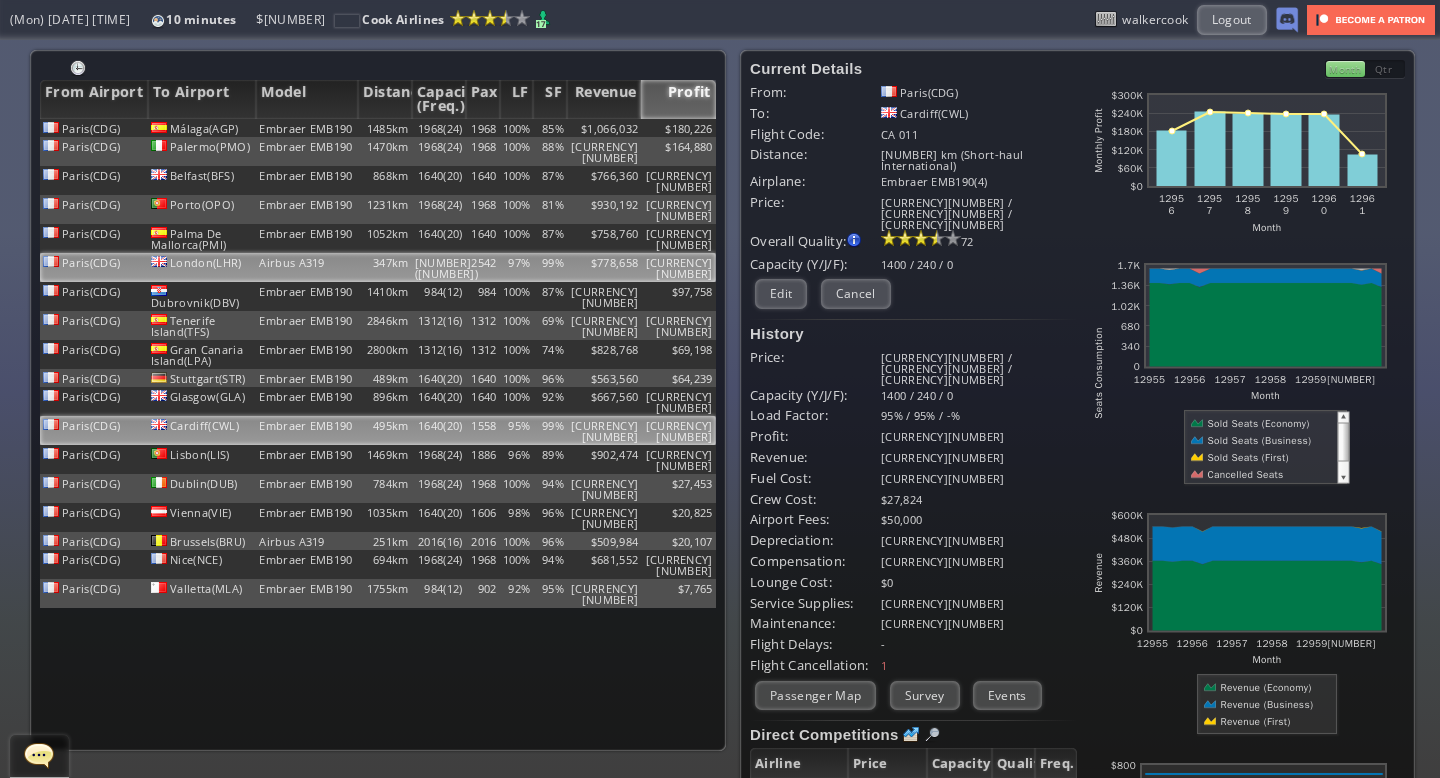 click on "97%" at bounding box center (517, 128) 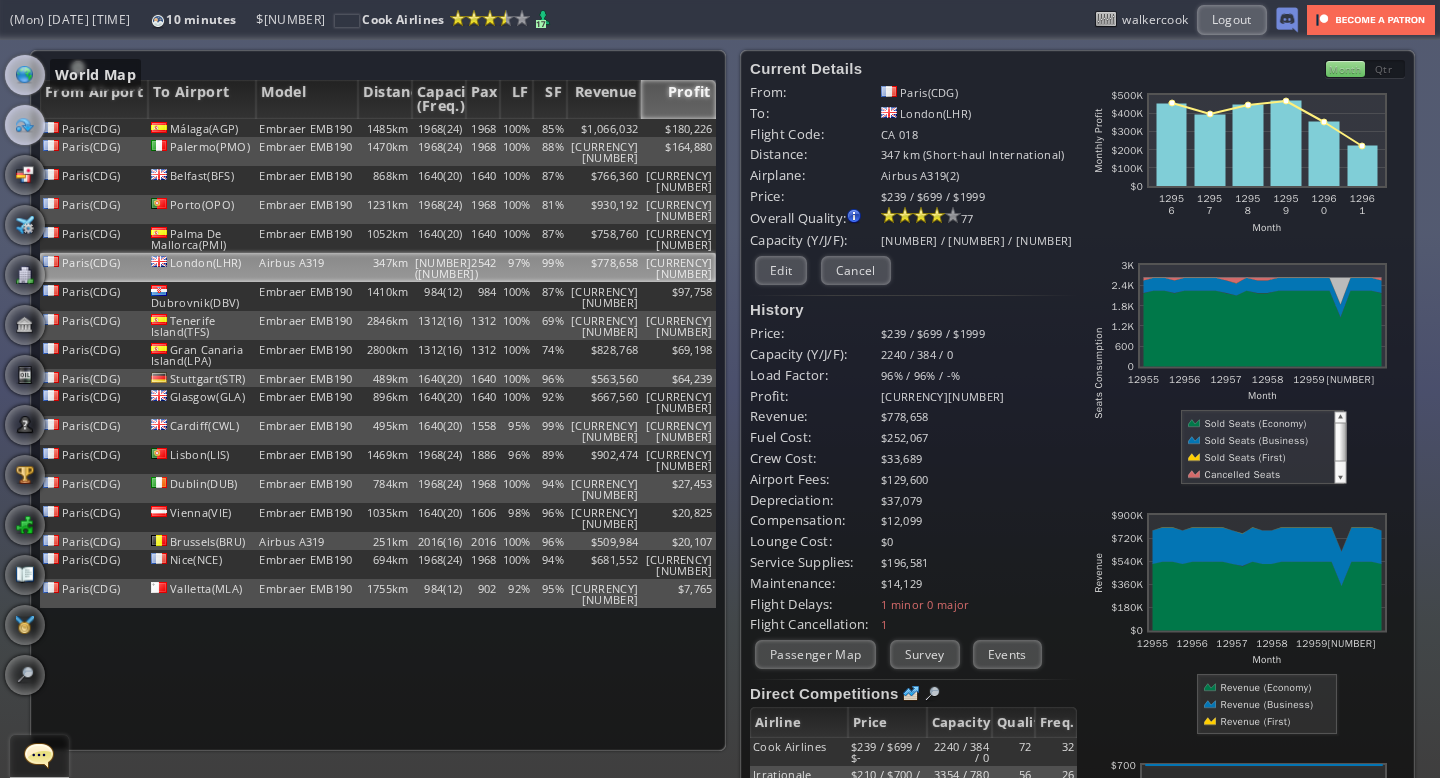 click at bounding box center [25, 75] 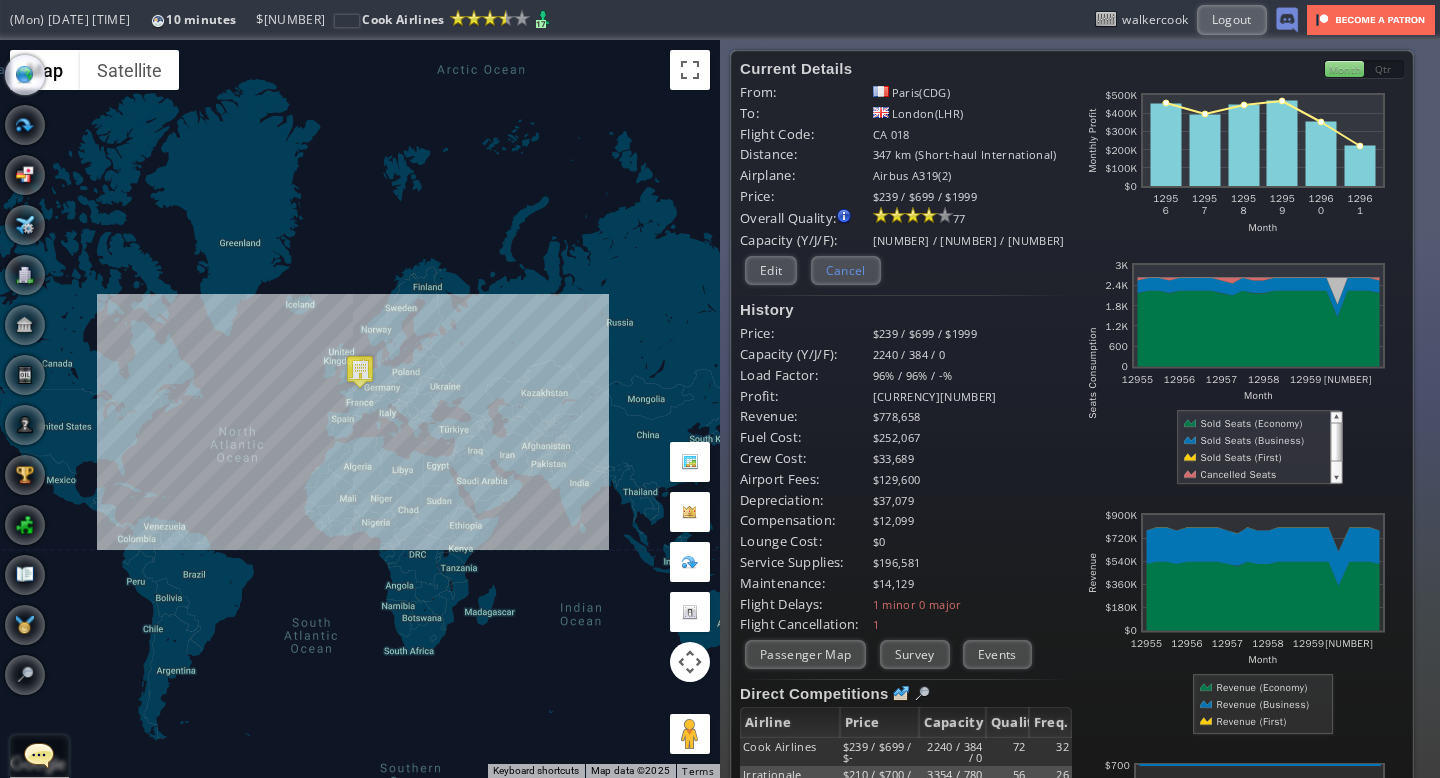 click on "Cancel" at bounding box center [846, 270] 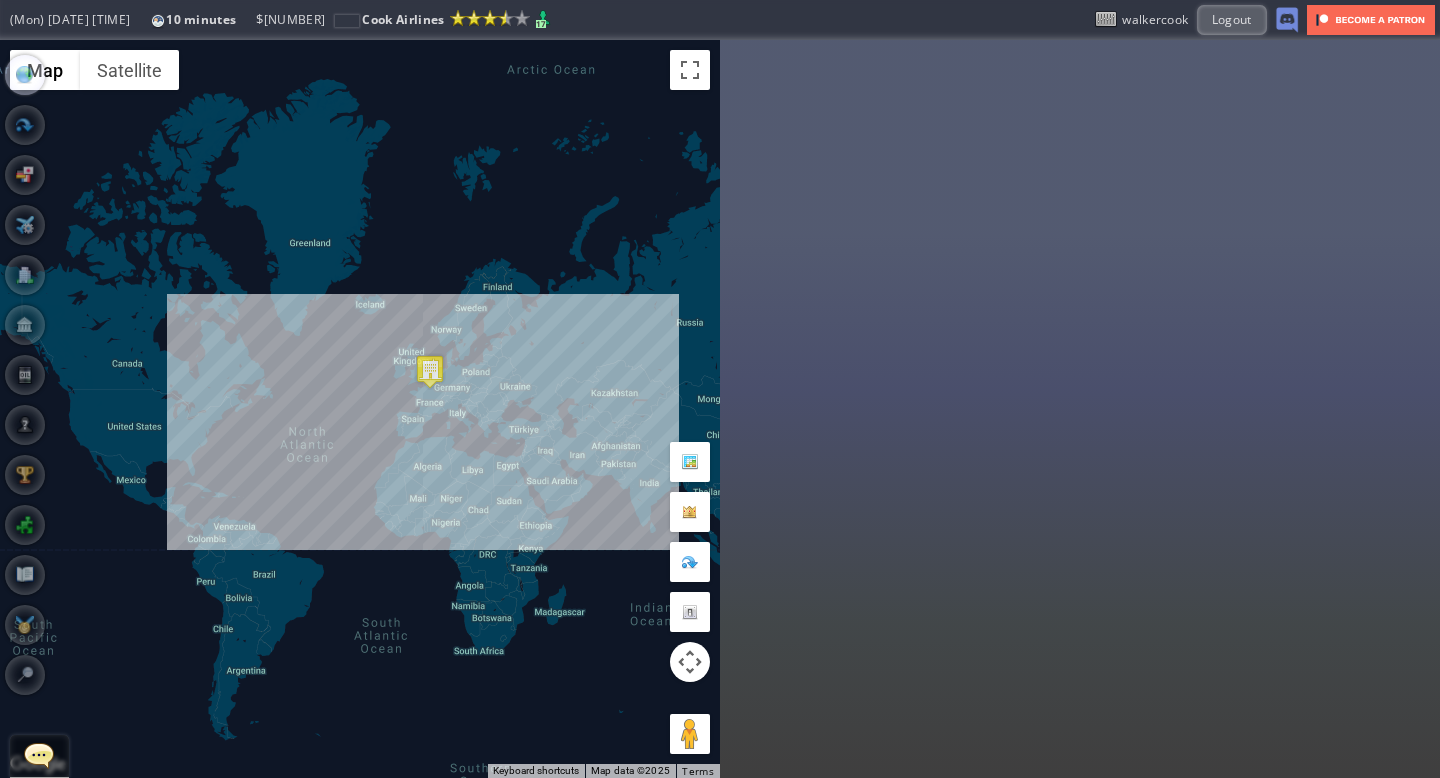 drag, startPoint x: 452, startPoint y: 247, endPoint x: 527, endPoint y: 247, distance: 75 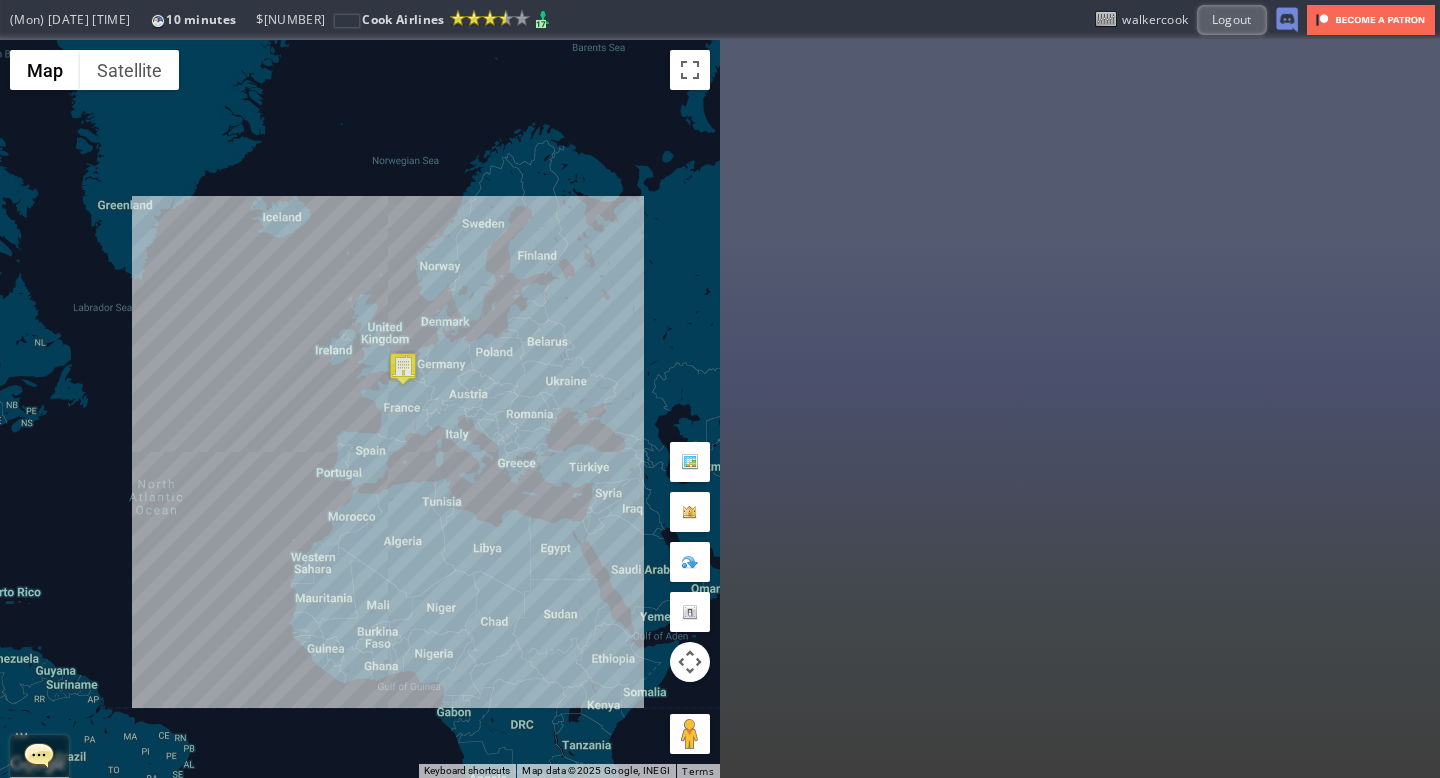 drag, startPoint x: 430, startPoint y: 336, endPoint x: 490, endPoint y: 256, distance: 100 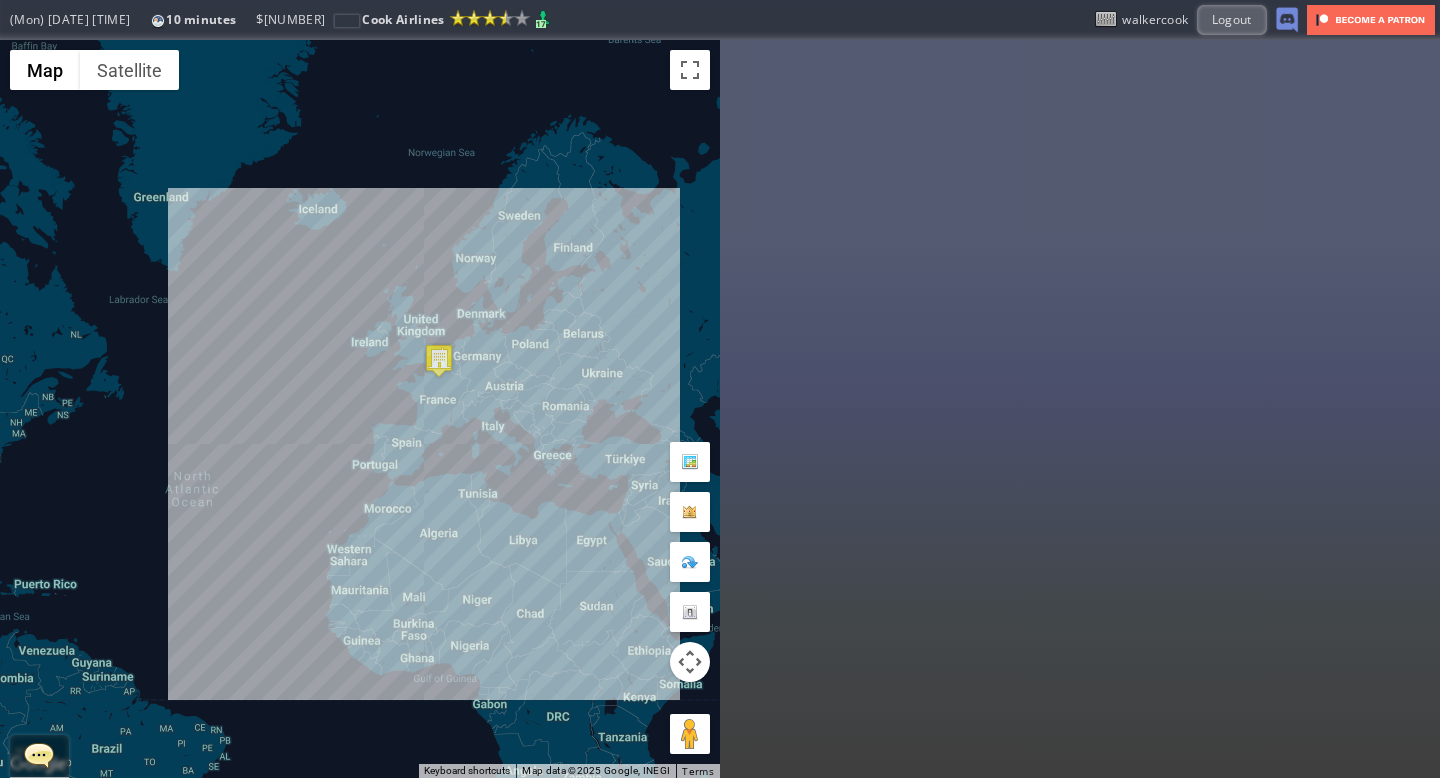 drag, startPoint x: 468, startPoint y: 251, endPoint x: 479, endPoint y: 275, distance: 26.400757 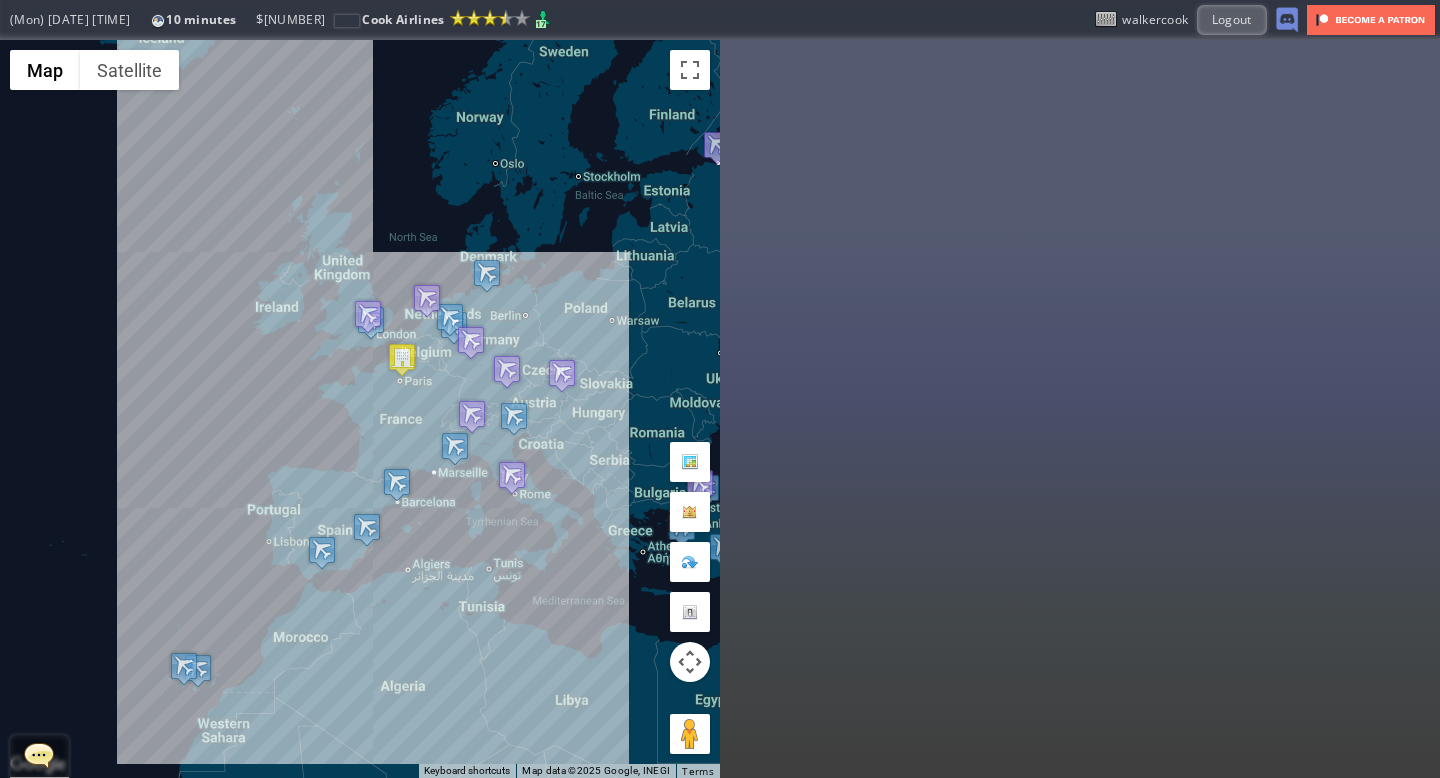 drag, startPoint x: 471, startPoint y: 323, endPoint x: 476, endPoint y: 214, distance: 109.11462 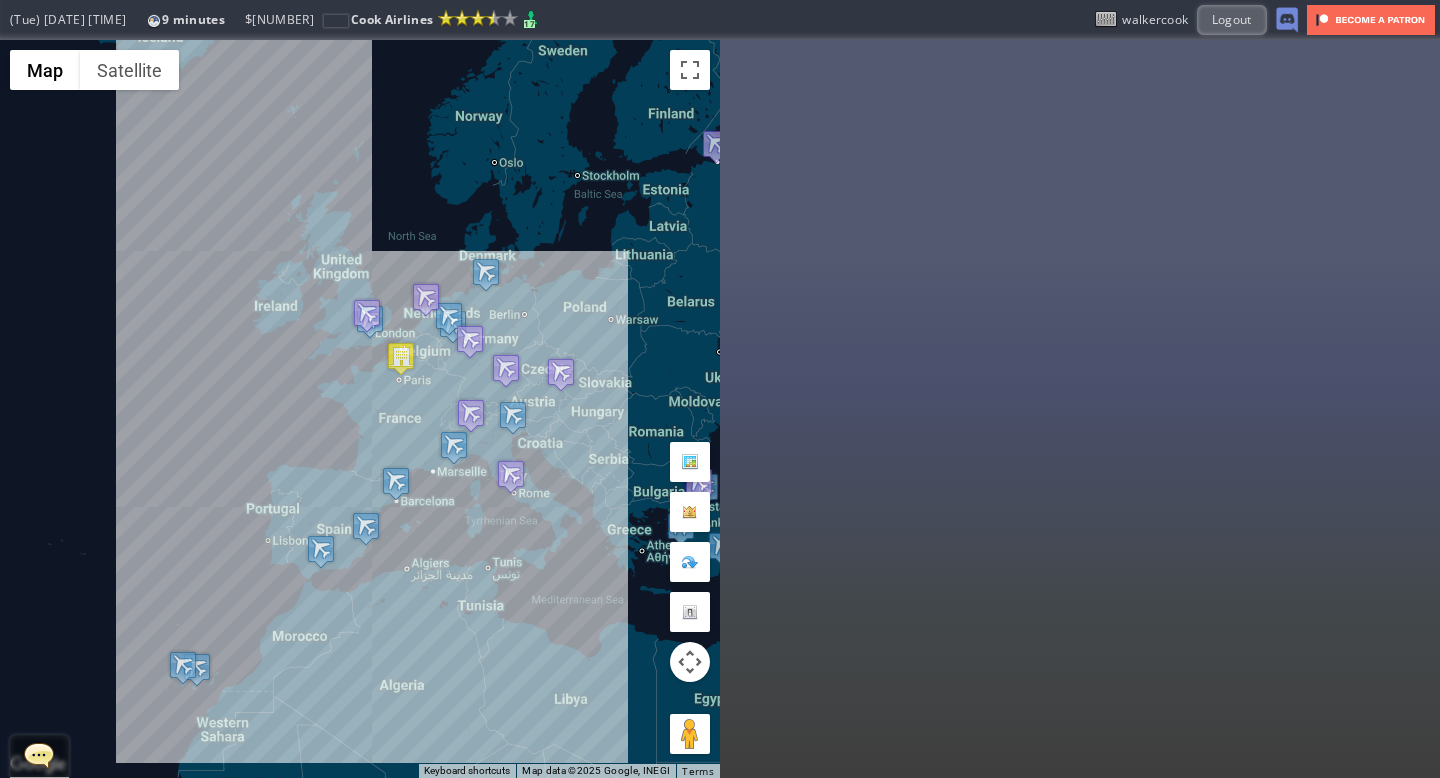 click on "To navigate, press the arrow keys." at bounding box center [360, 409] 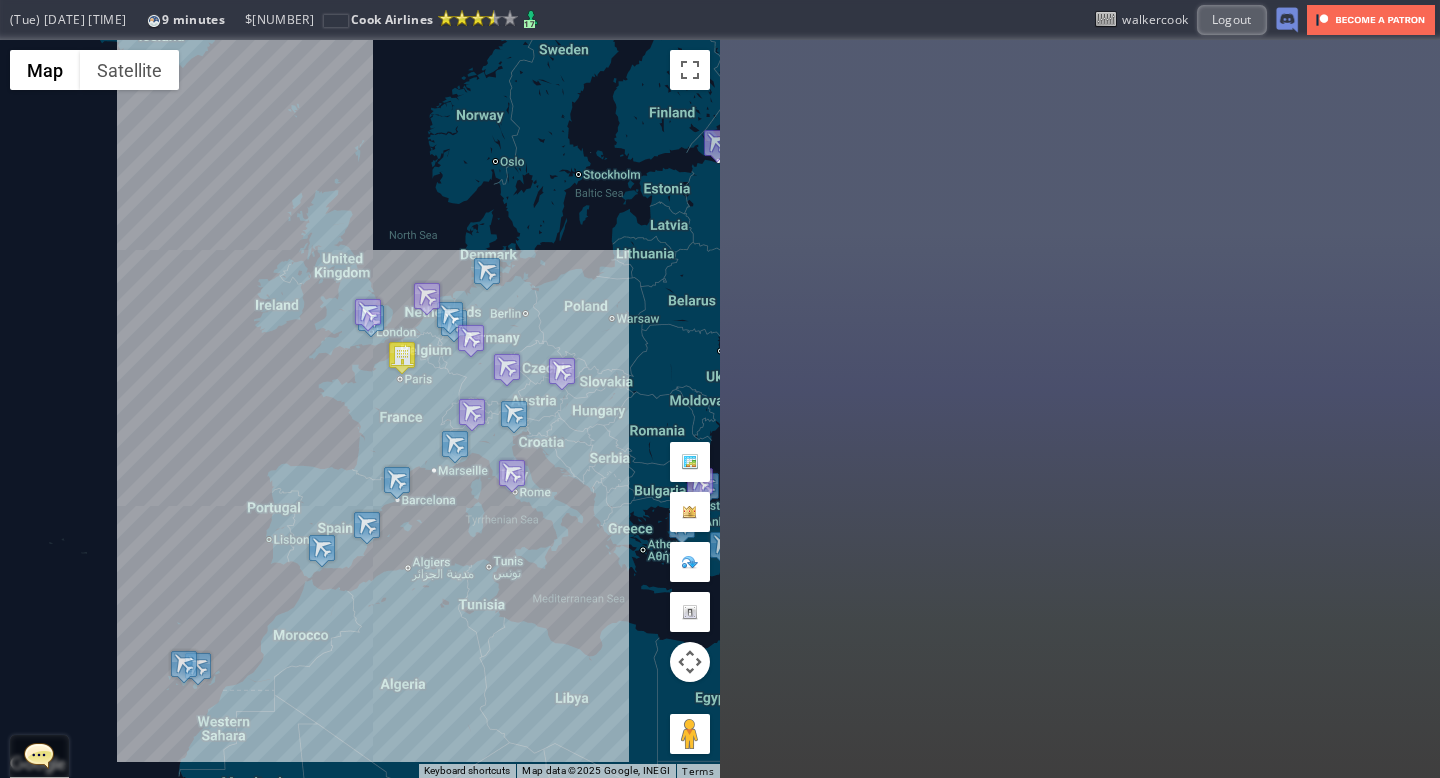 click on "To navigate, press the arrow keys." at bounding box center [360, 409] 